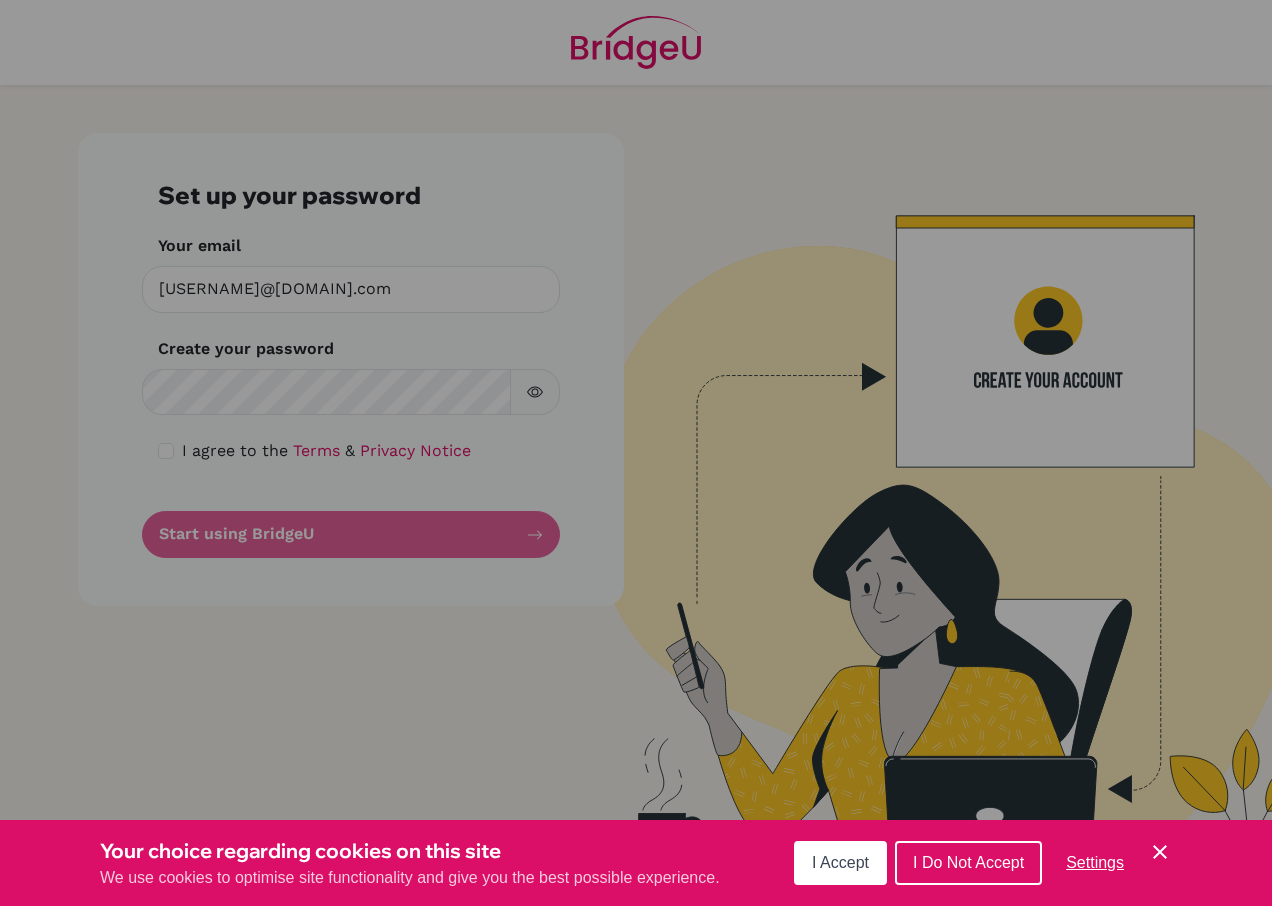 scroll, scrollTop: 0, scrollLeft: 0, axis: both 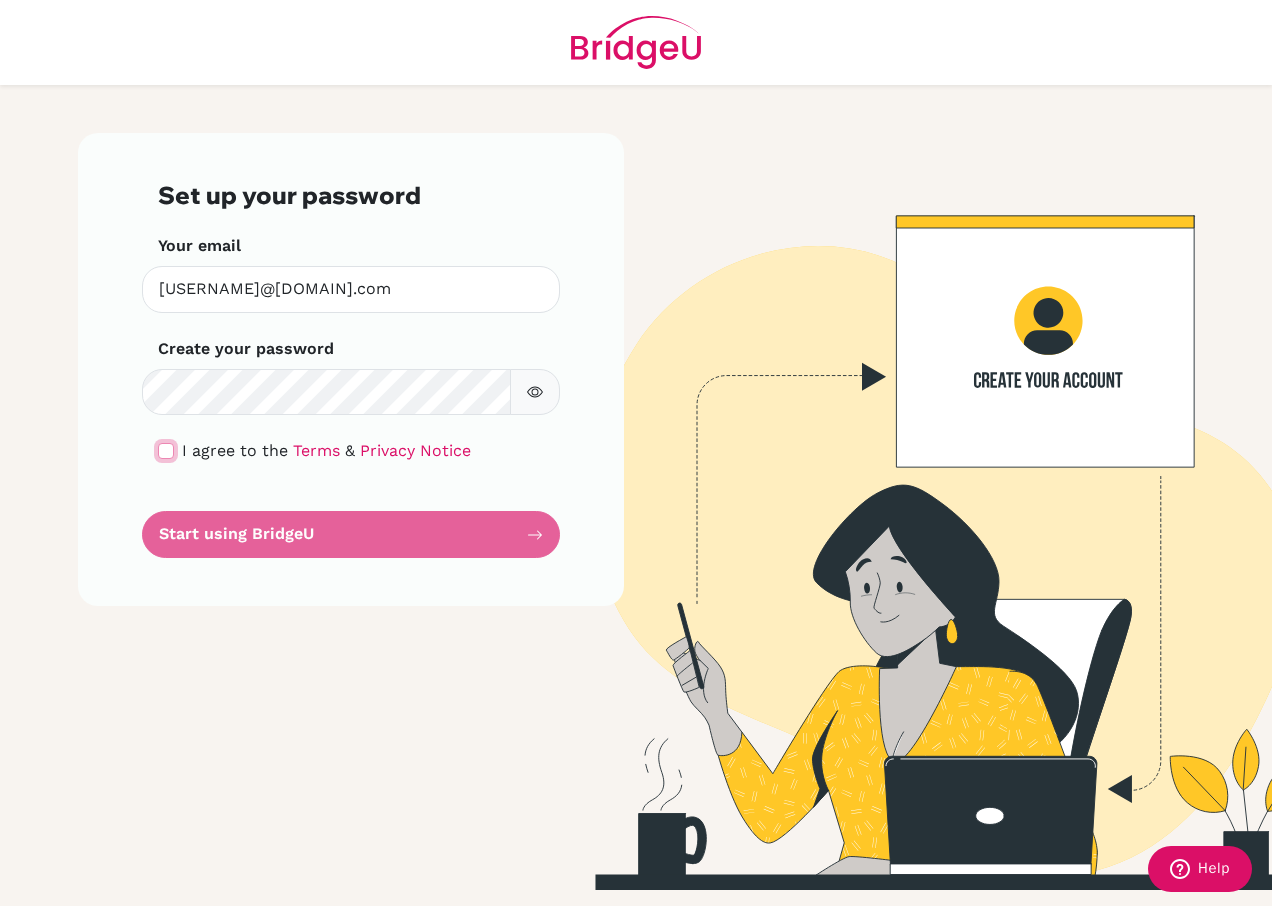 click at bounding box center (166, 451) 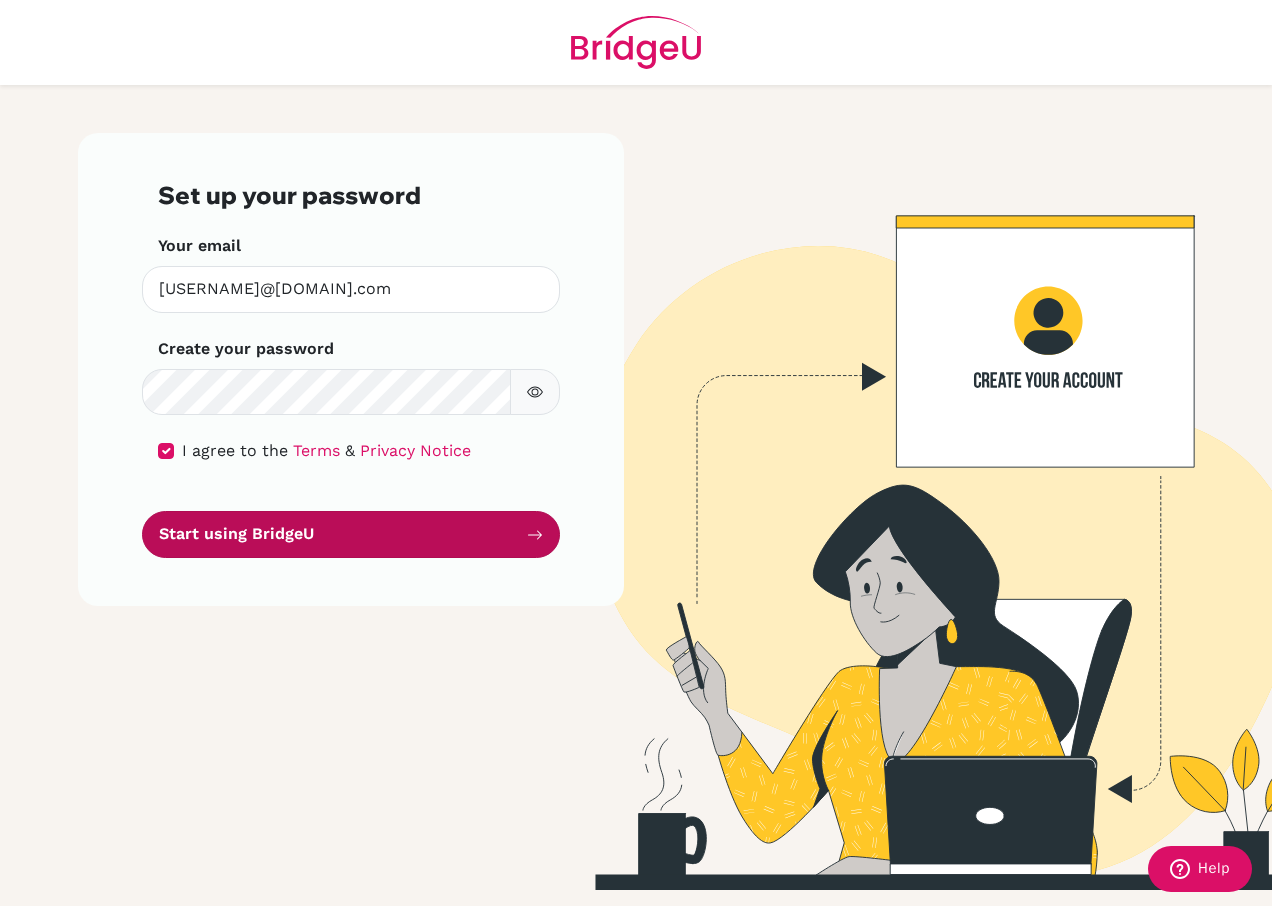 click on "Start using BridgeU" at bounding box center (351, 534) 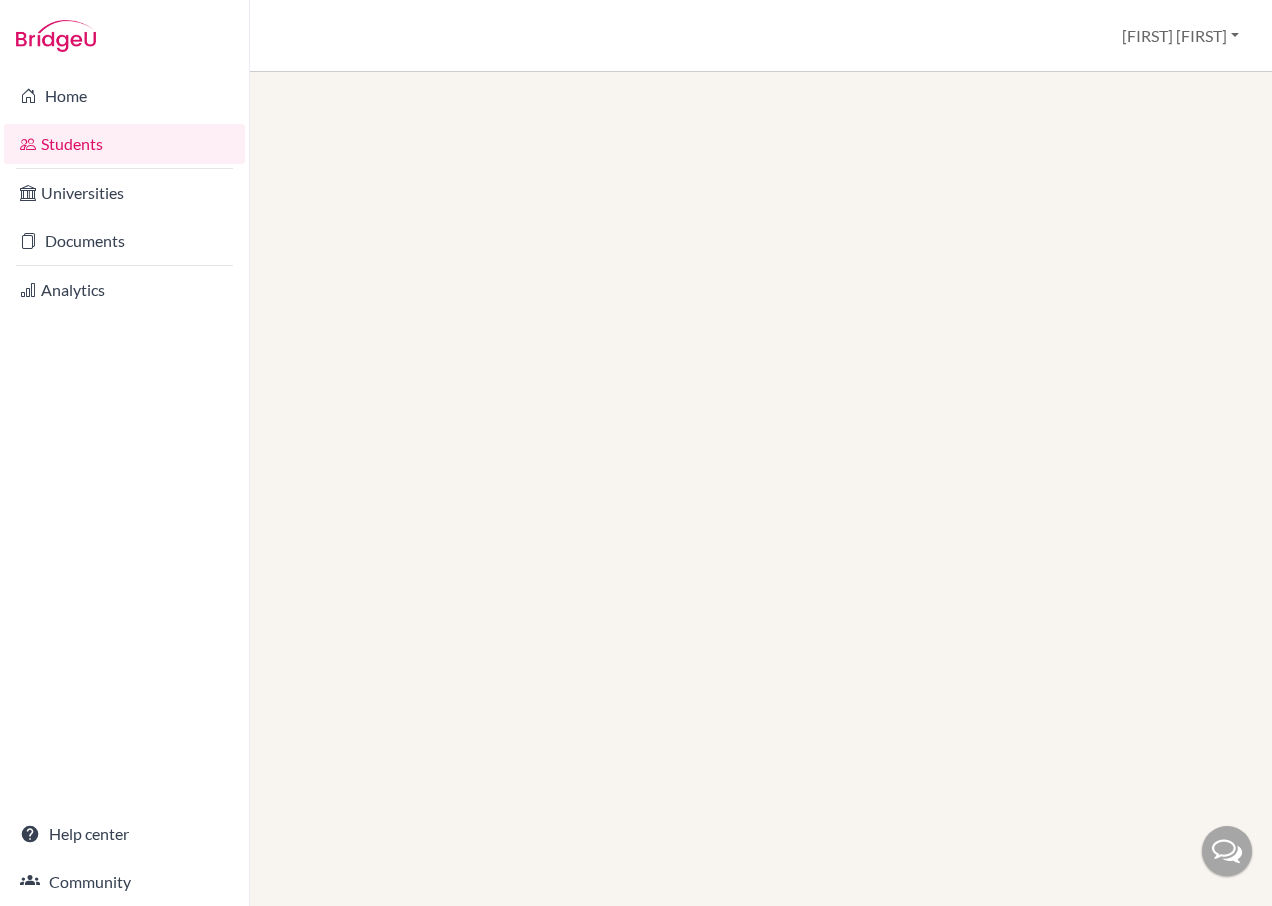 scroll, scrollTop: 0, scrollLeft: 0, axis: both 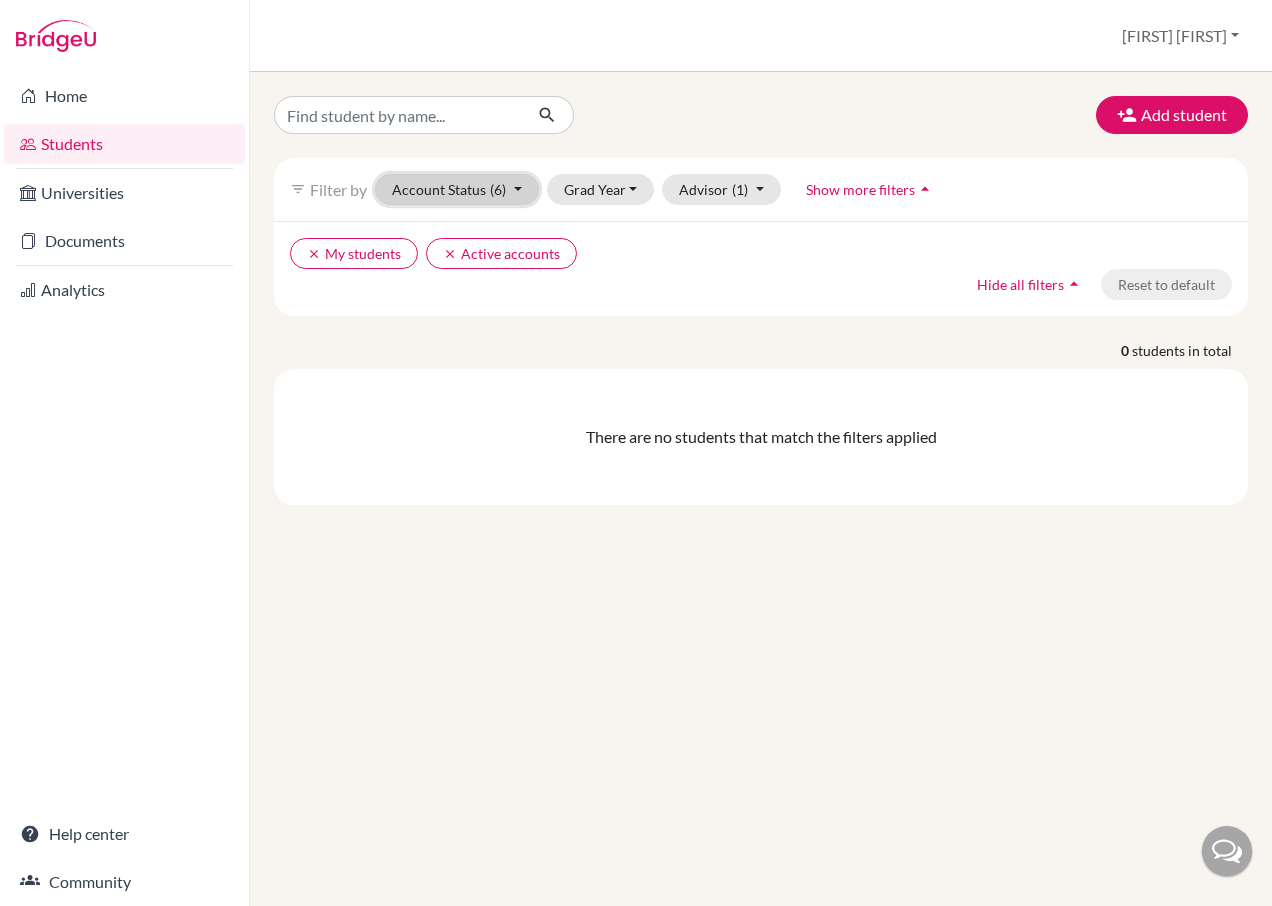 click on "Account Status (6)" at bounding box center (457, 189) 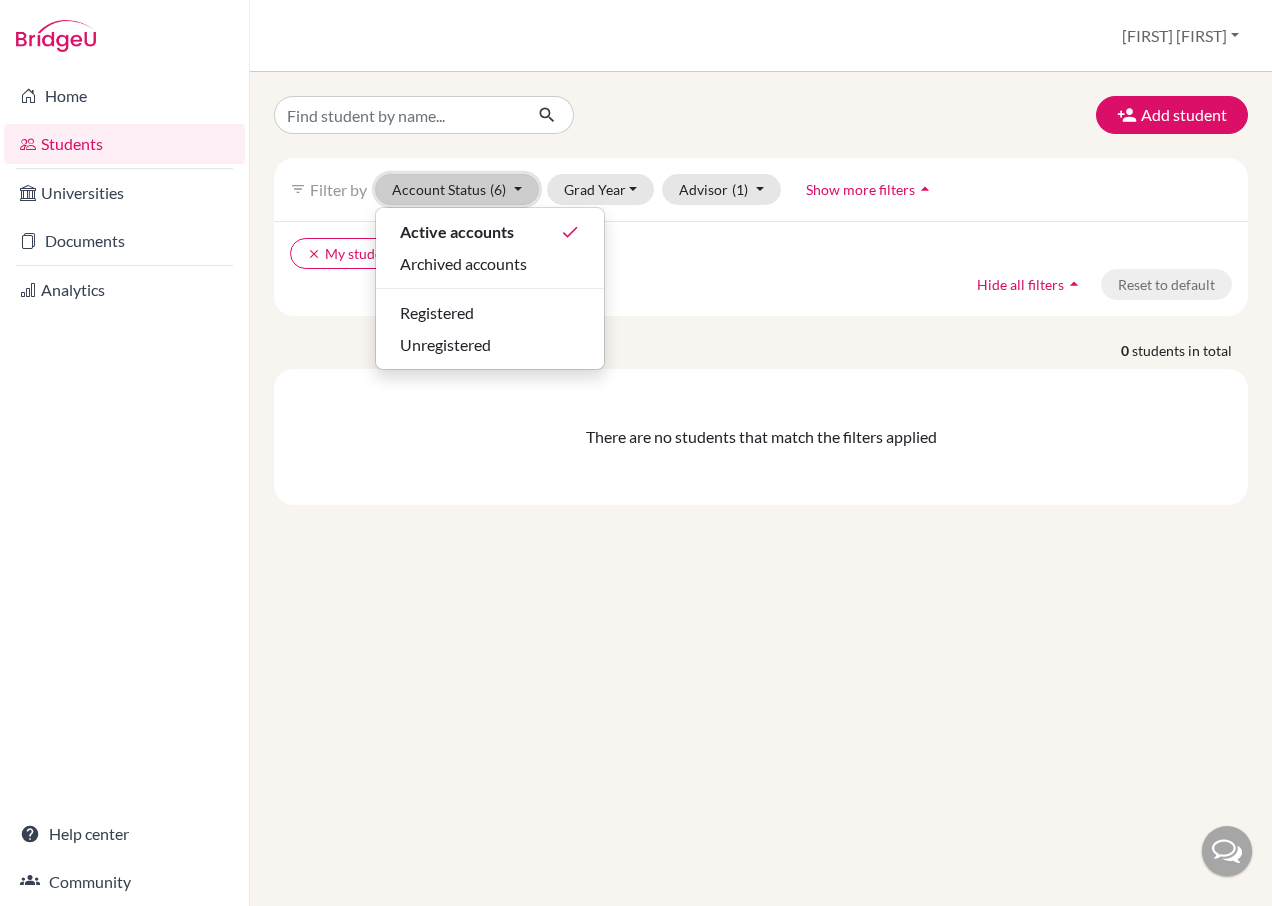 click on "Account Status (6)" at bounding box center (457, 189) 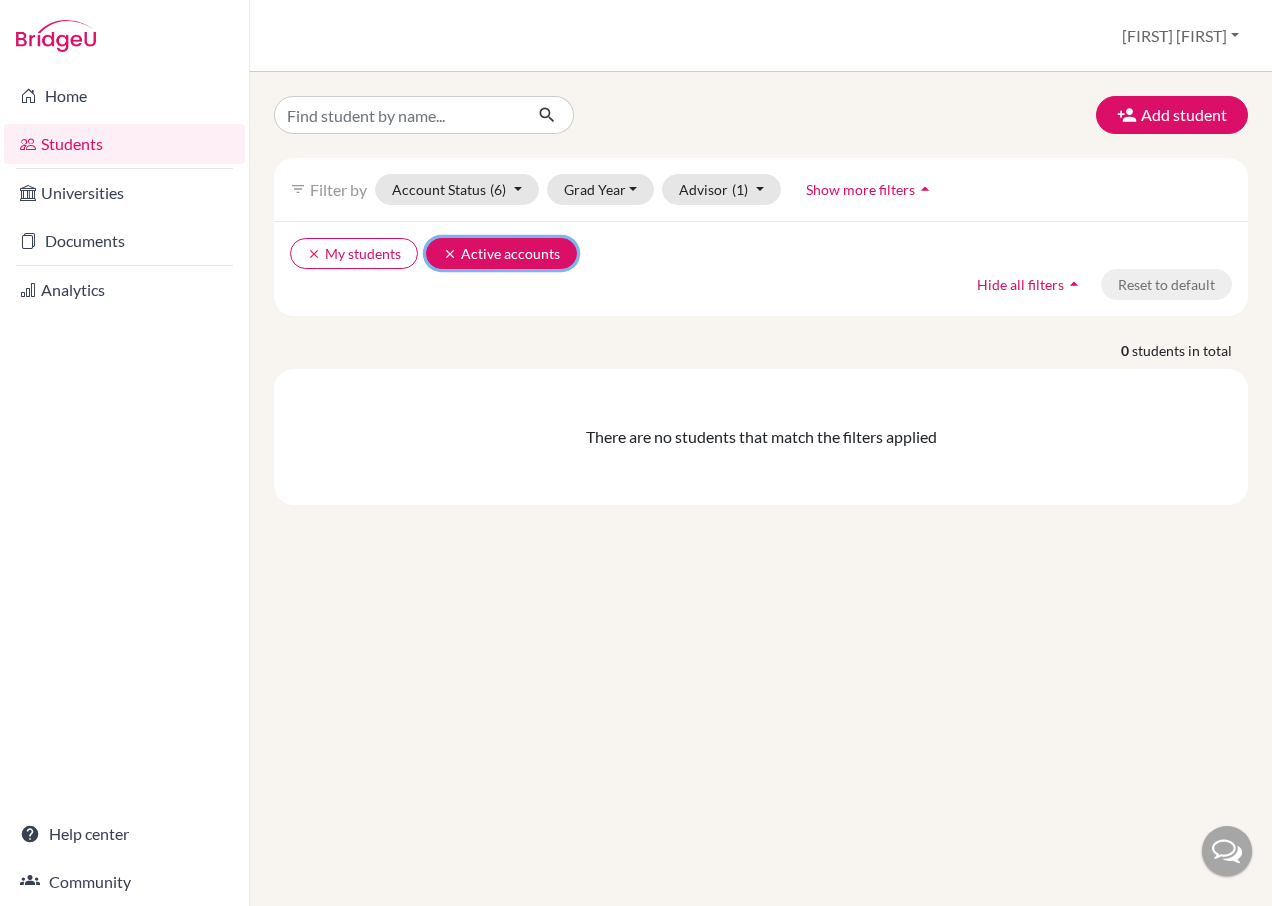 click on "clear" at bounding box center (450, 254) 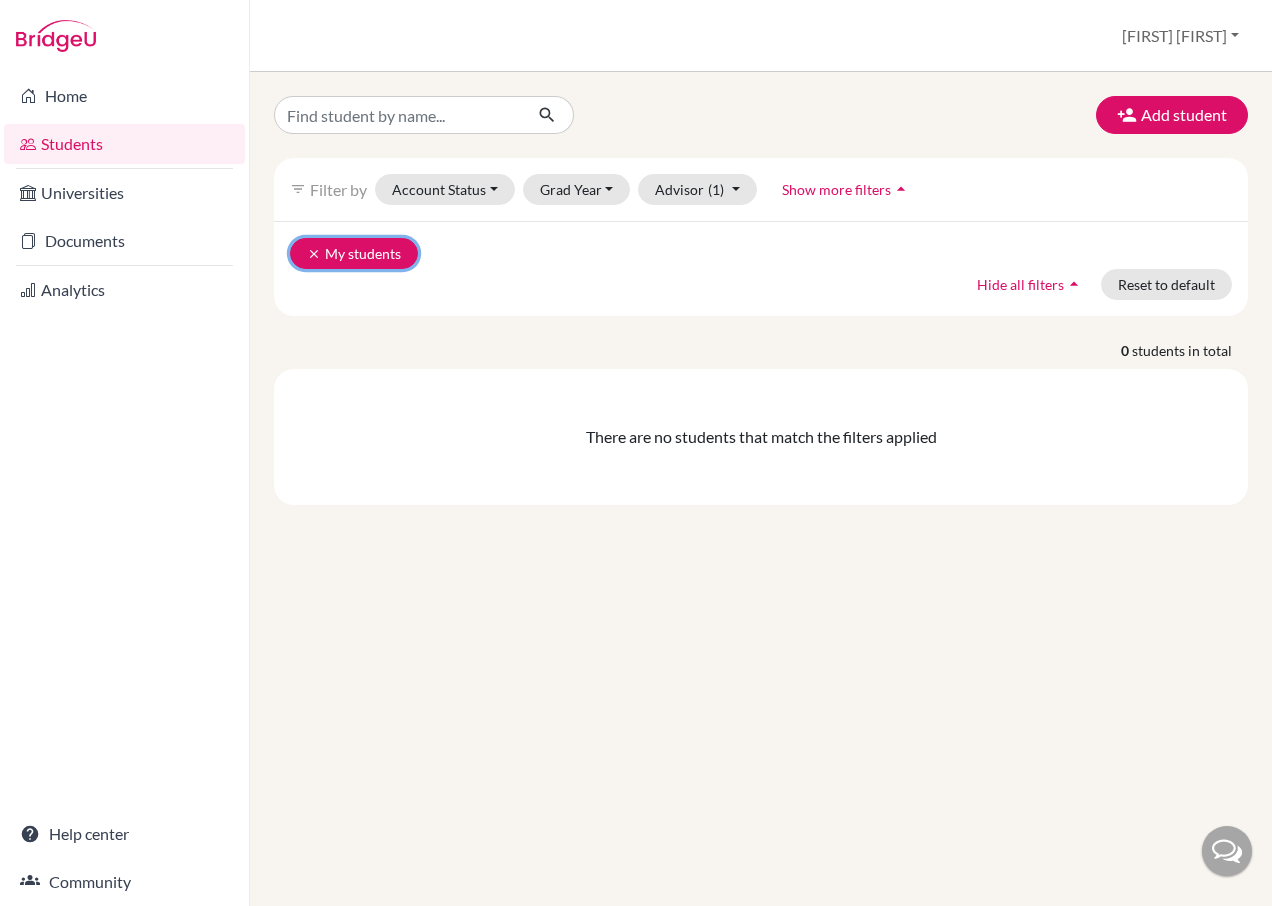 click on "clear" at bounding box center (314, 254) 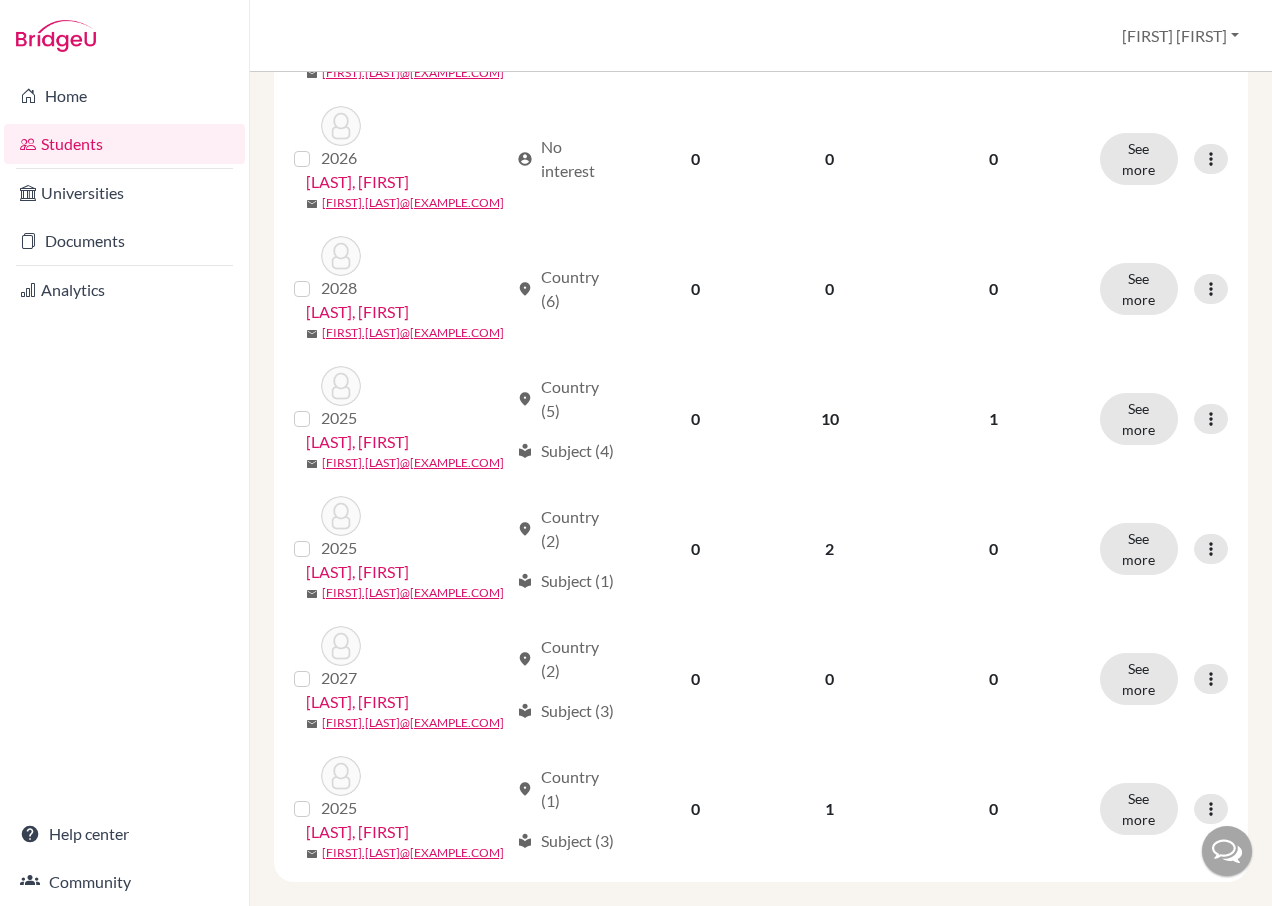 scroll, scrollTop: 2104, scrollLeft: 0, axis: vertical 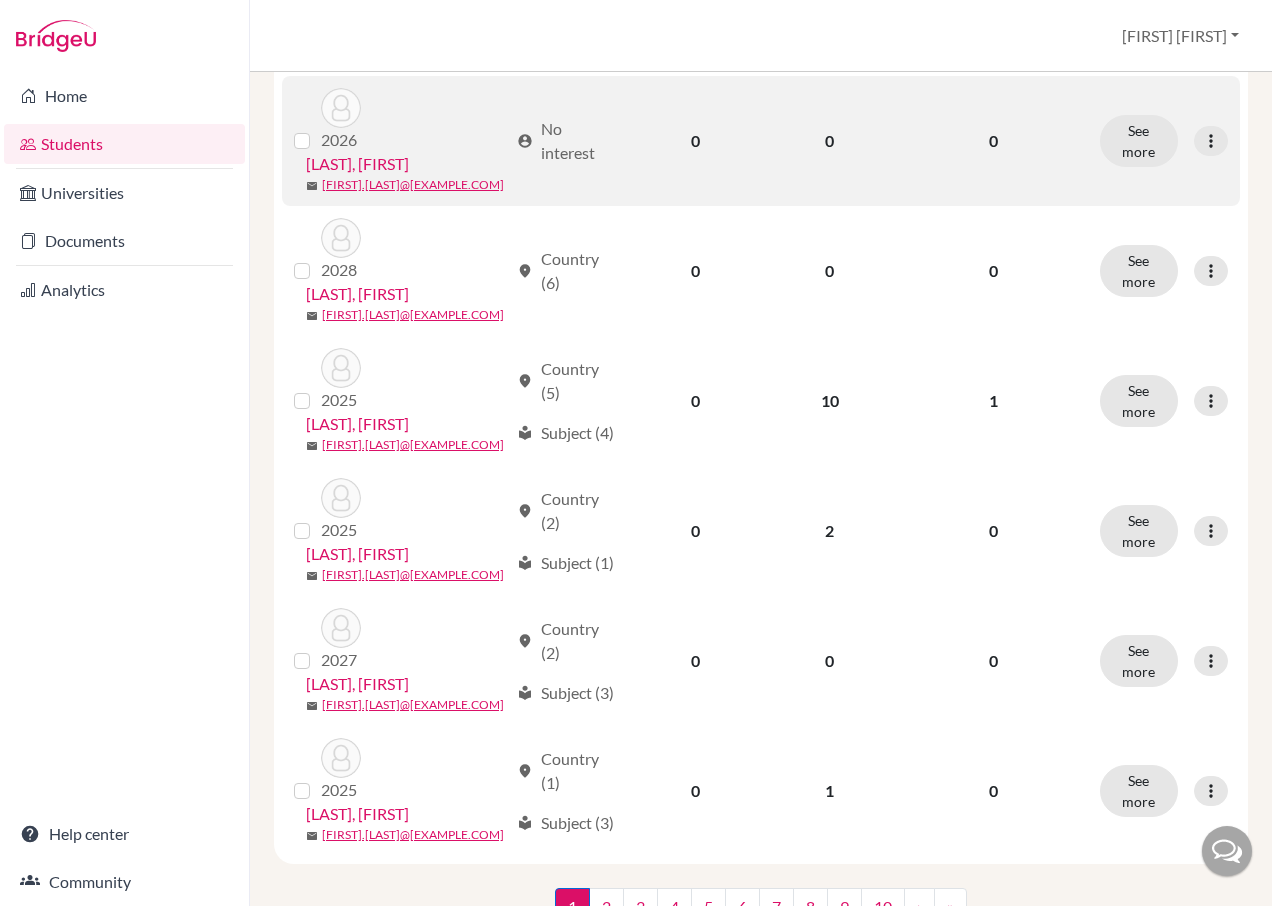 click on "[LAST], [FIRST]" at bounding box center (357, 164) 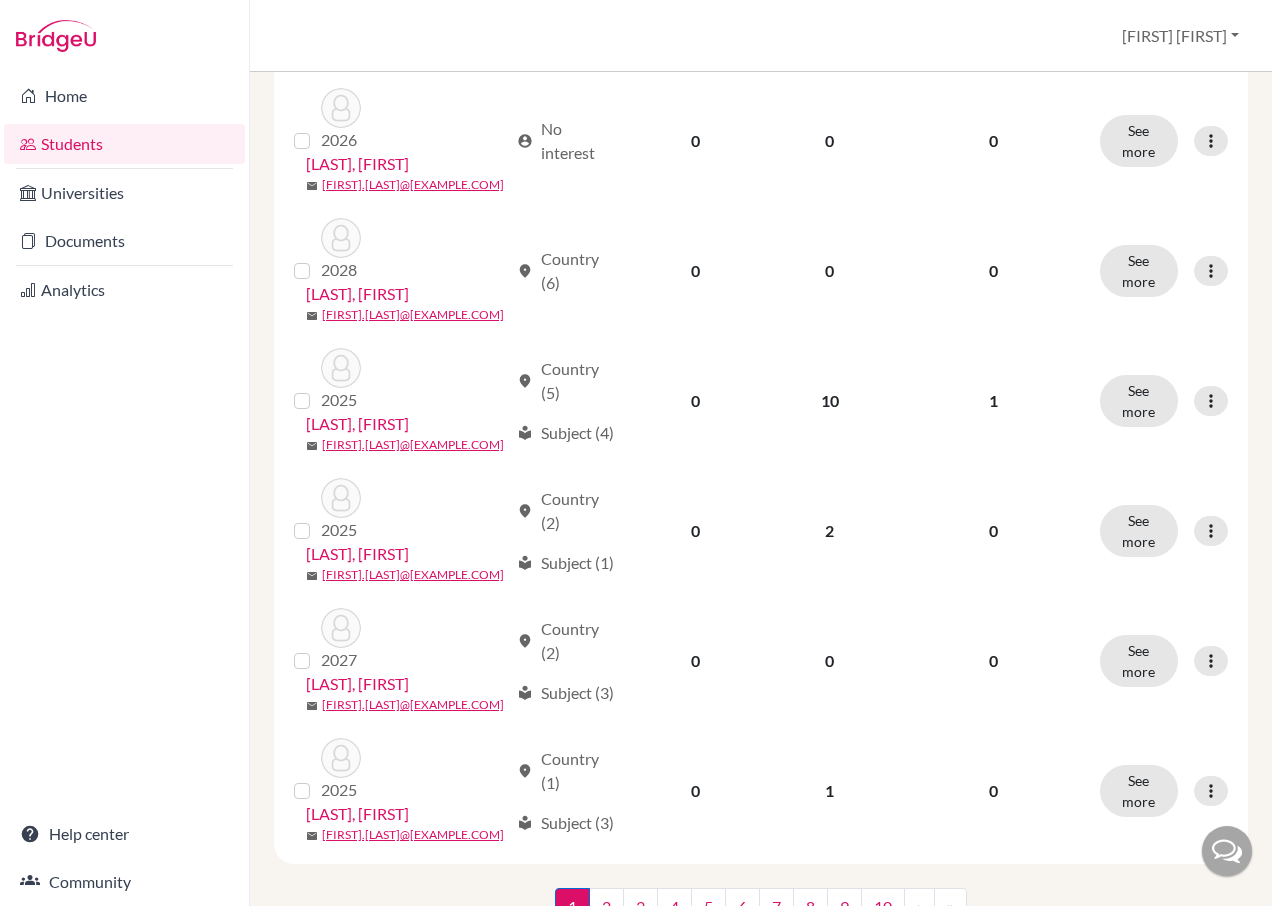 scroll, scrollTop: 0, scrollLeft: 0, axis: both 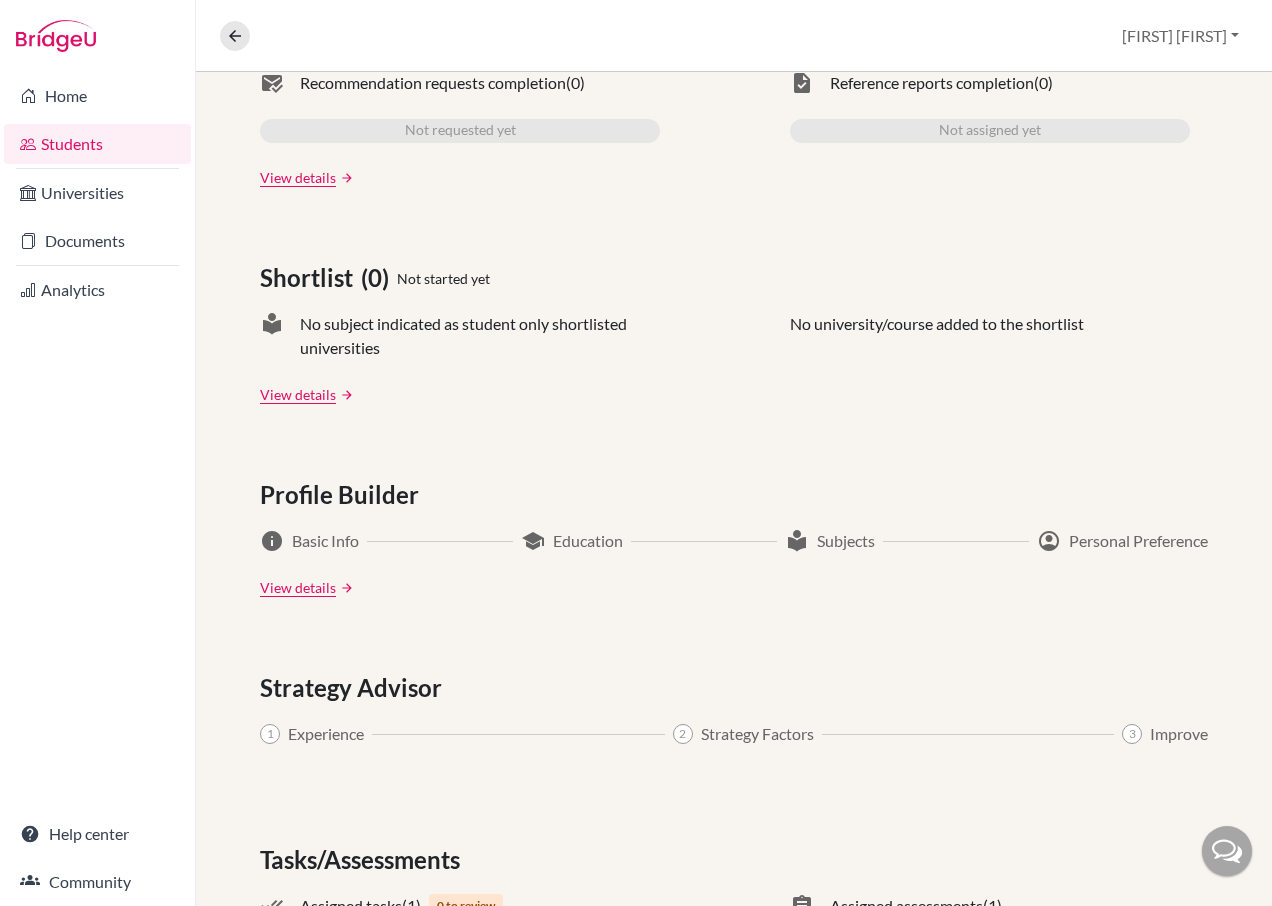 drag, startPoint x: 573, startPoint y: 480, endPoint x: 515, endPoint y: 452, distance: 64.40497 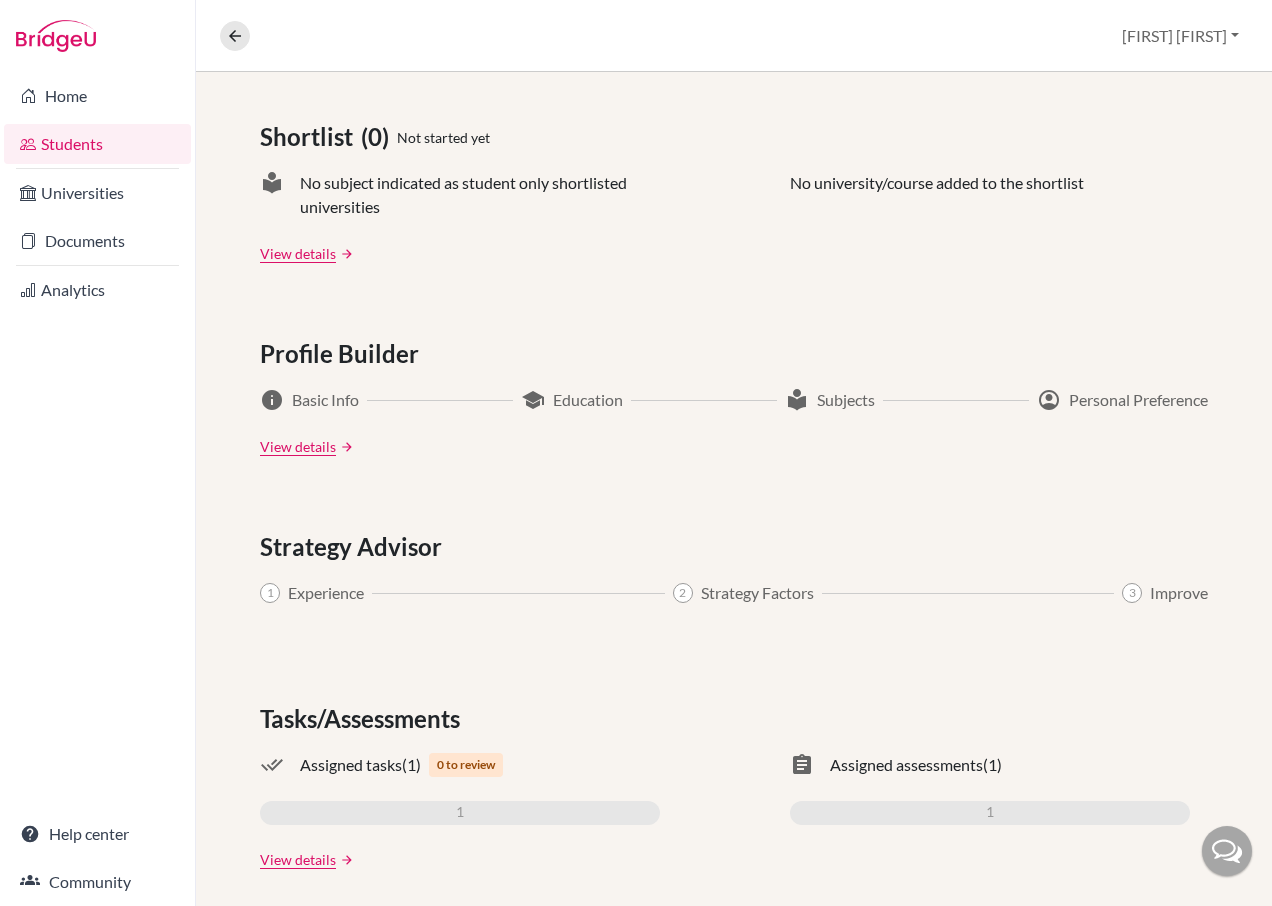 scroll, scrollTop: 853, scrollLeft: 0, axis: vertical 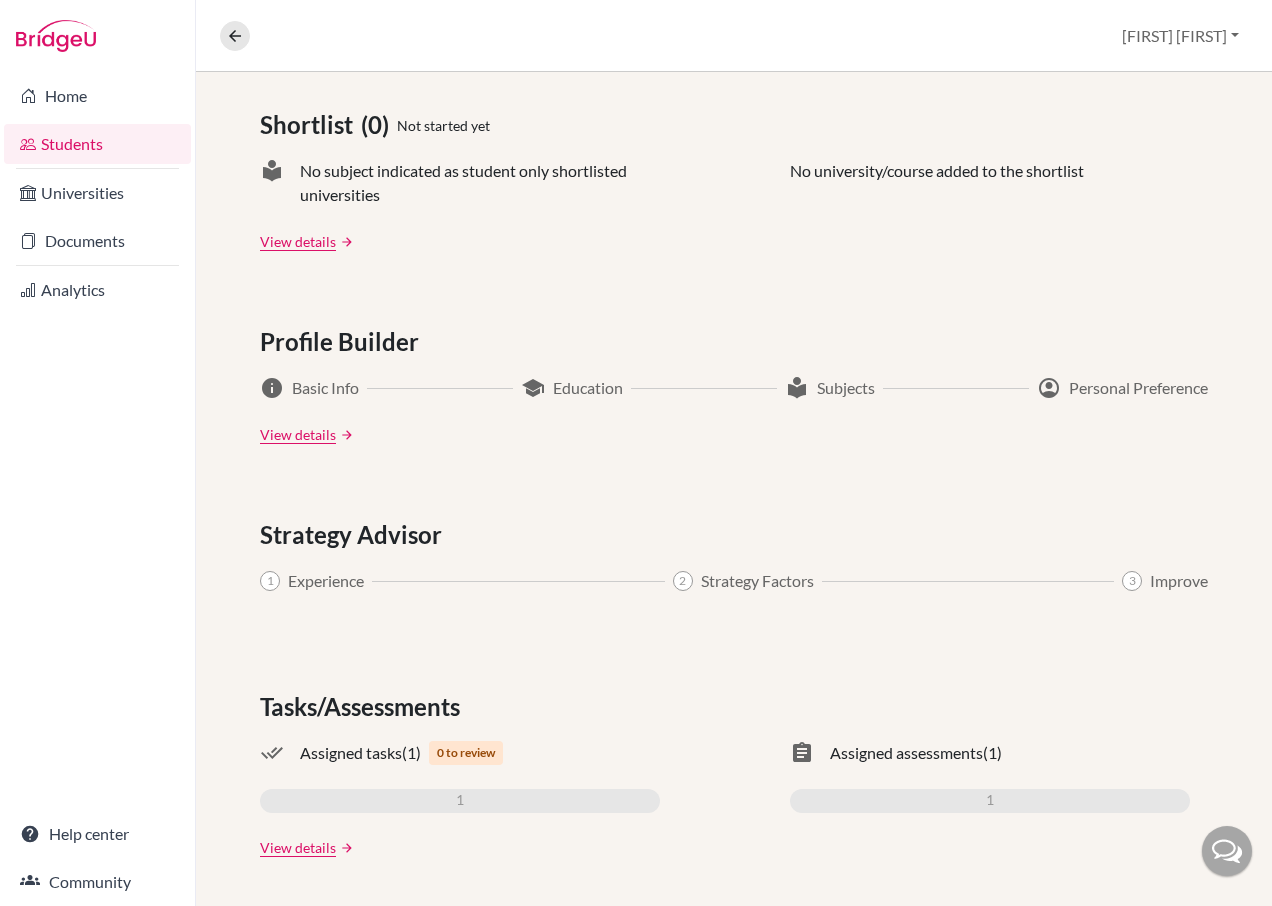 click on "1" at bounding box center [460, 801] 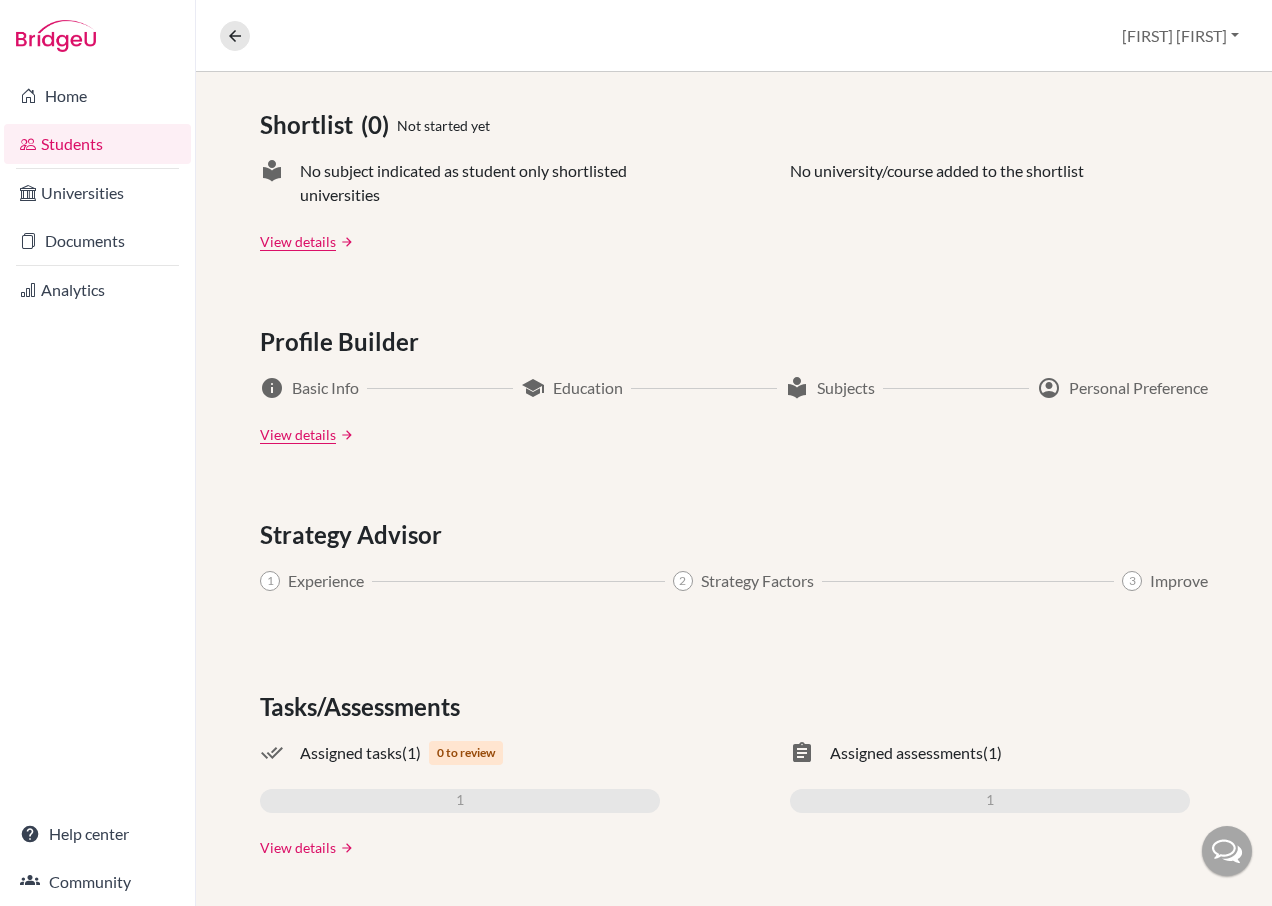 click on "View details" at bounding box center [298, 847] 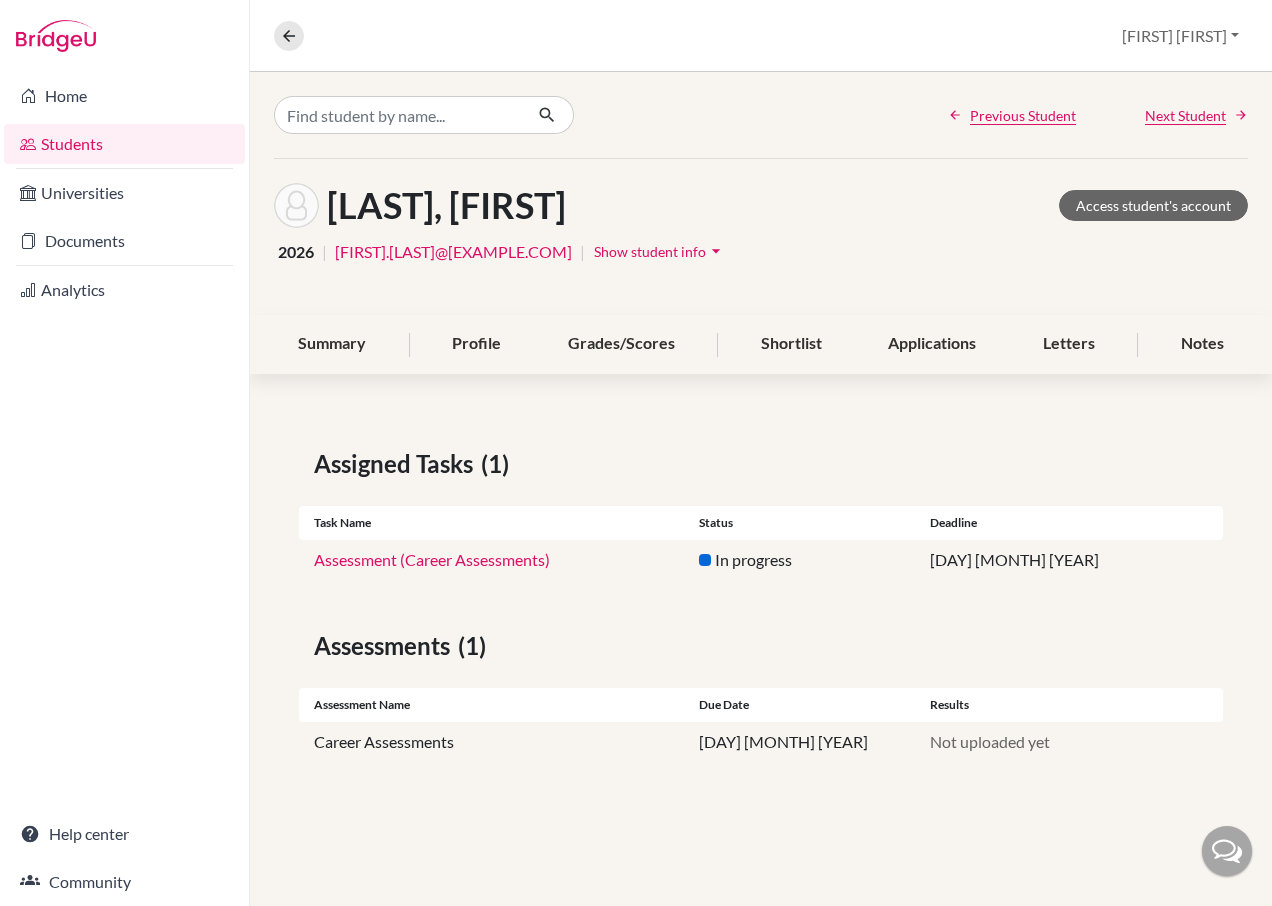 click on "Assessment (Career Assessments)" at bounding box center (432, 559) 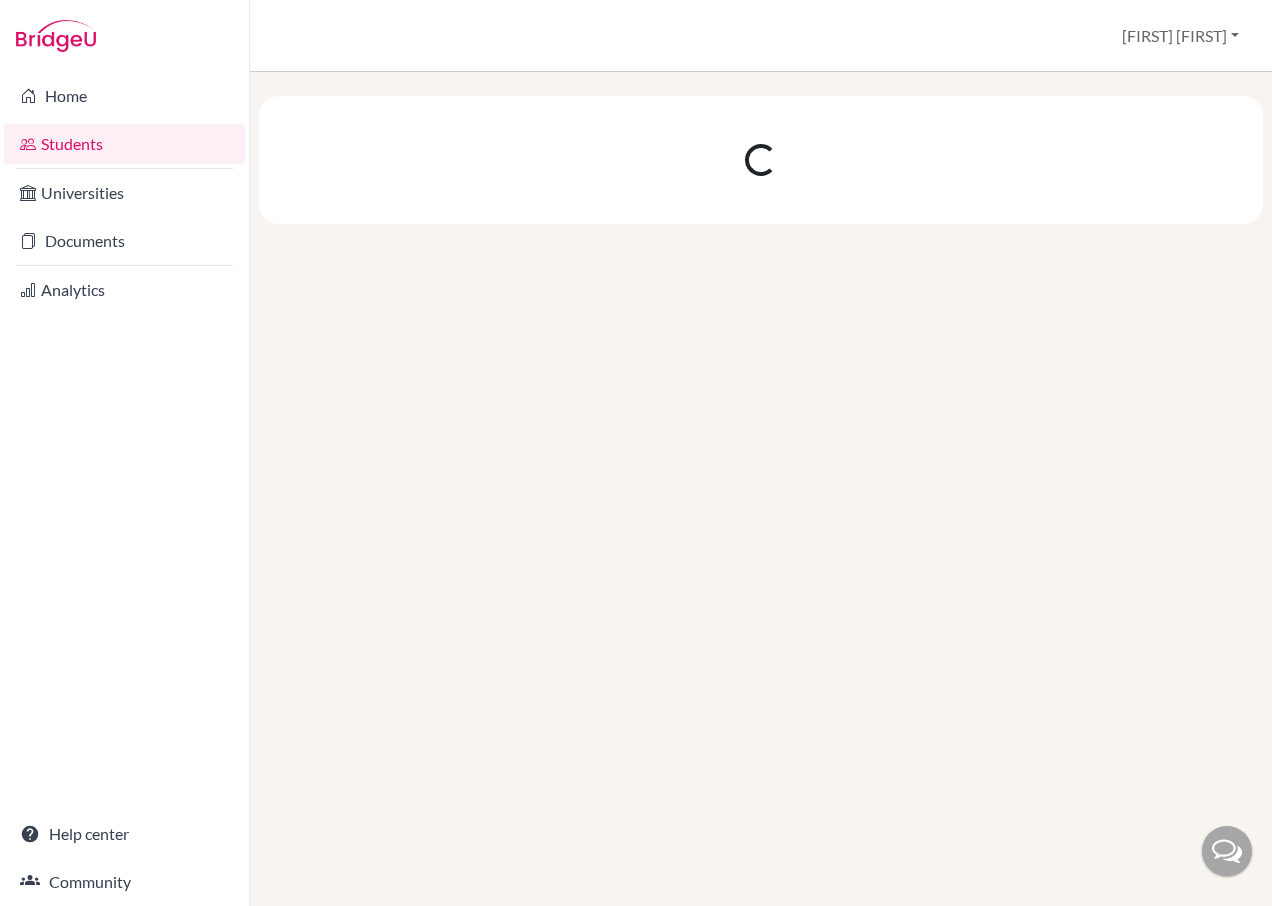 scroll, scrollTop: 0, scrollLeft: 0, axis: both 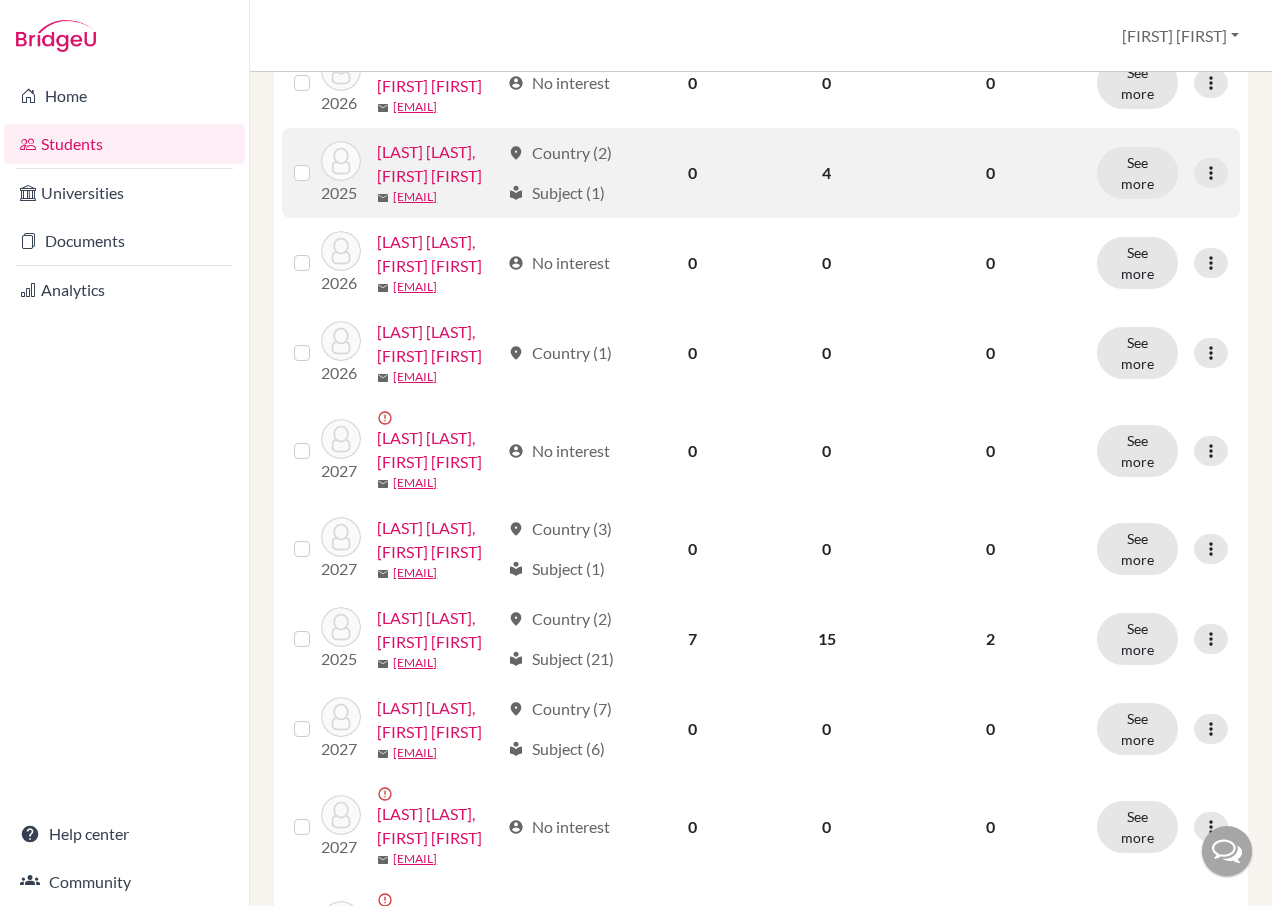 click on "[LAST], [FIRST]" at bounding box center (438, 164) 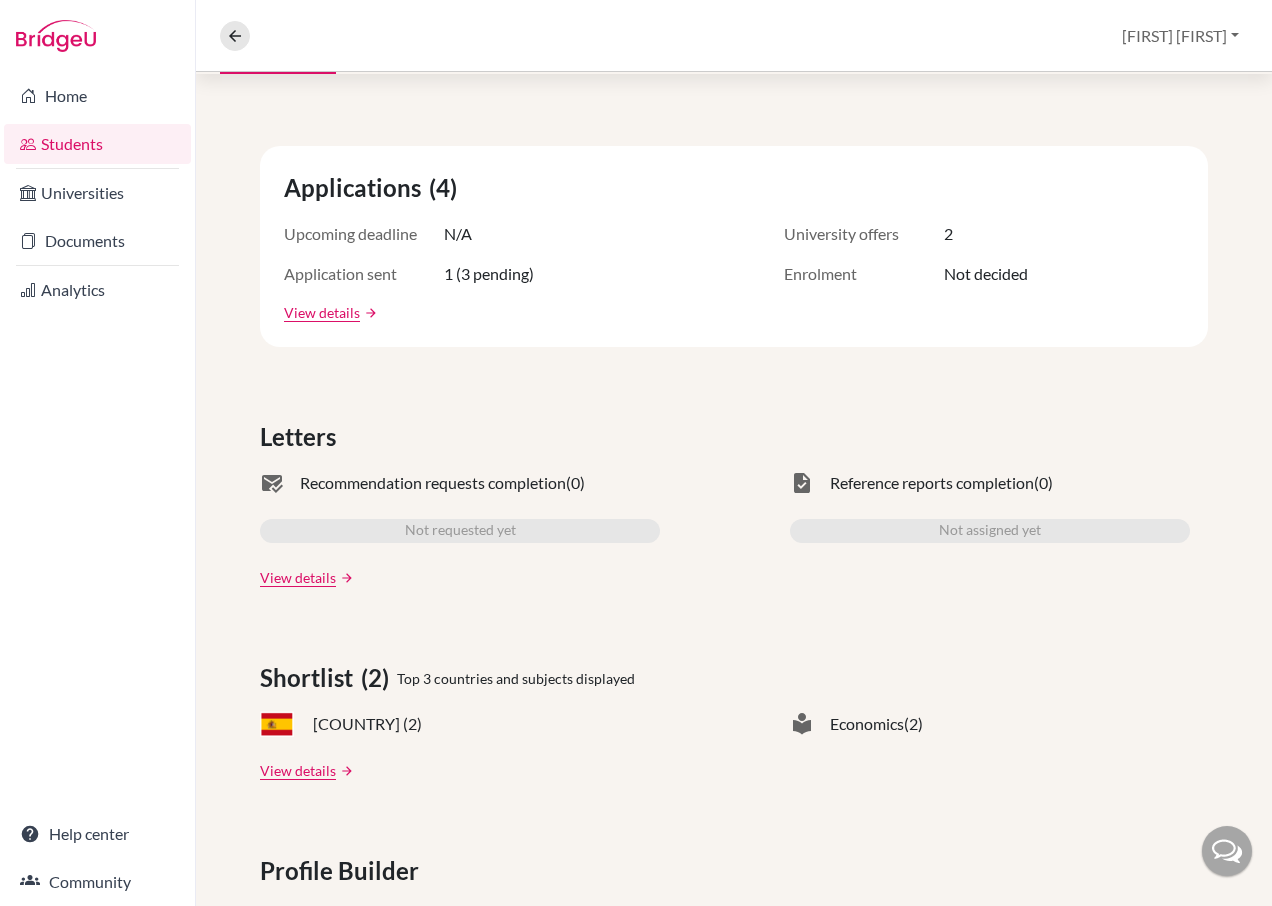 scroll, scrollTop: 100, scrollLeft: 0, axis: vertical 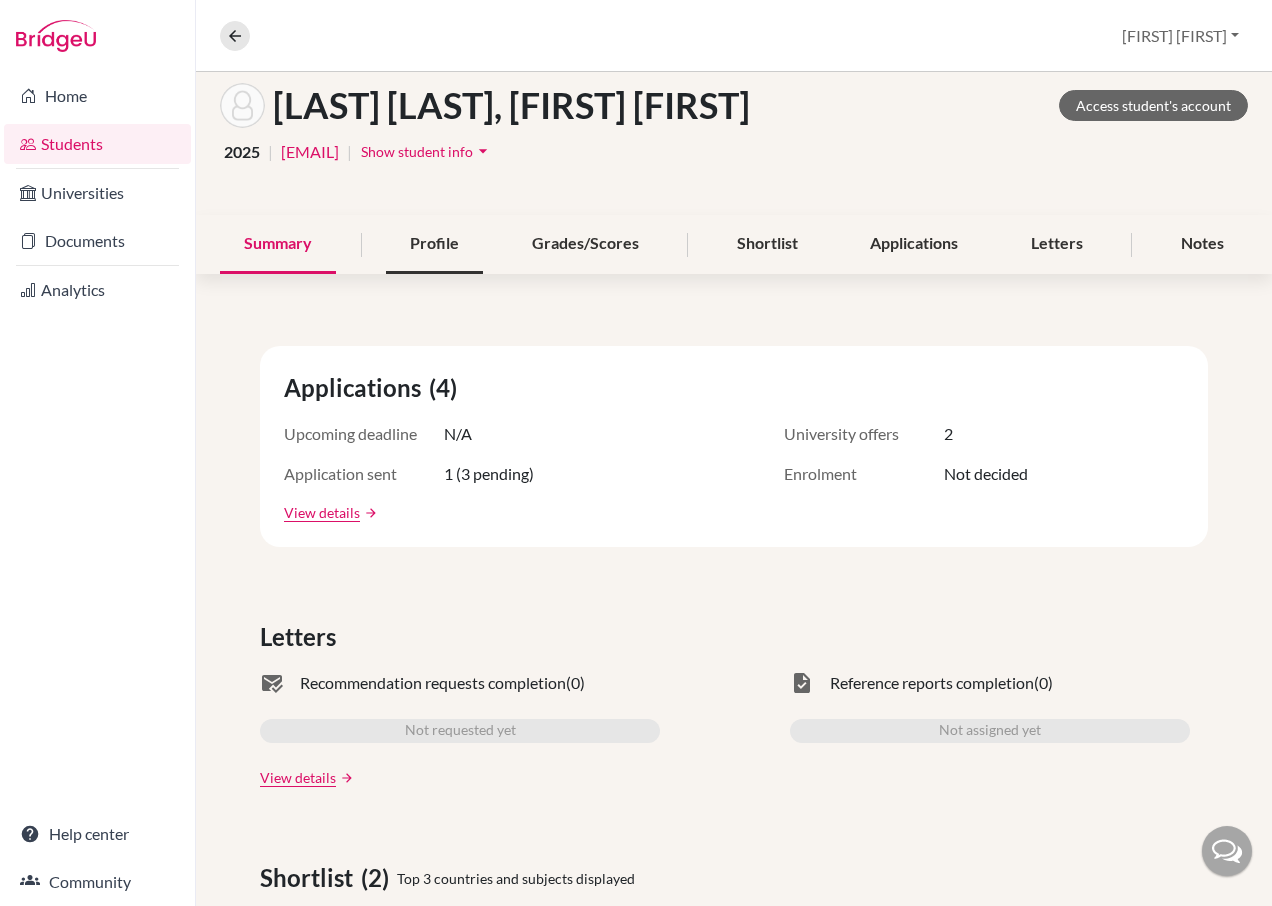 click on "Profile" at bounding box center [434, 244] 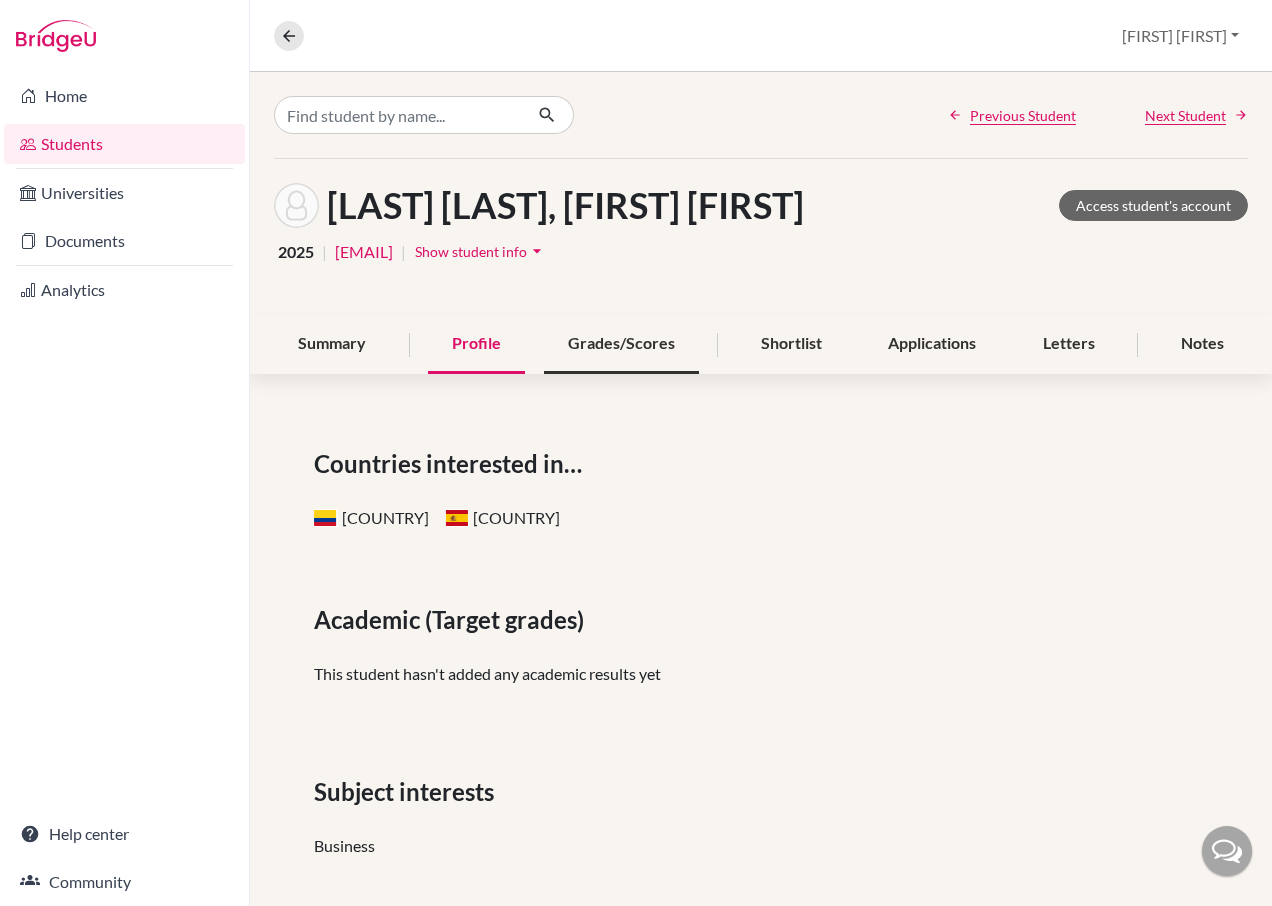 click on "Grades/Scores" at bounding box center (621, 344) 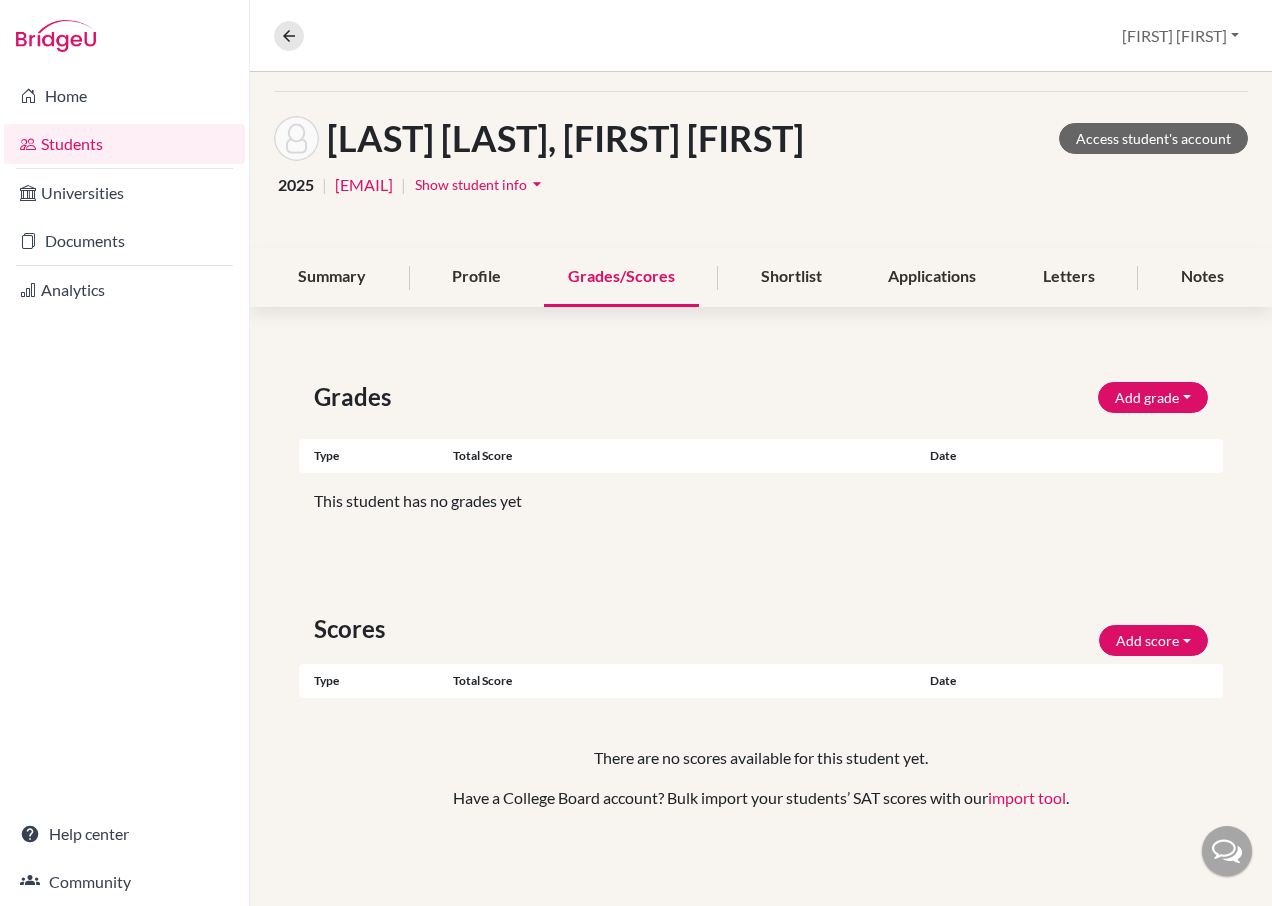 scroll, scrollTop: 0, scrollLeft: 0, axis: both 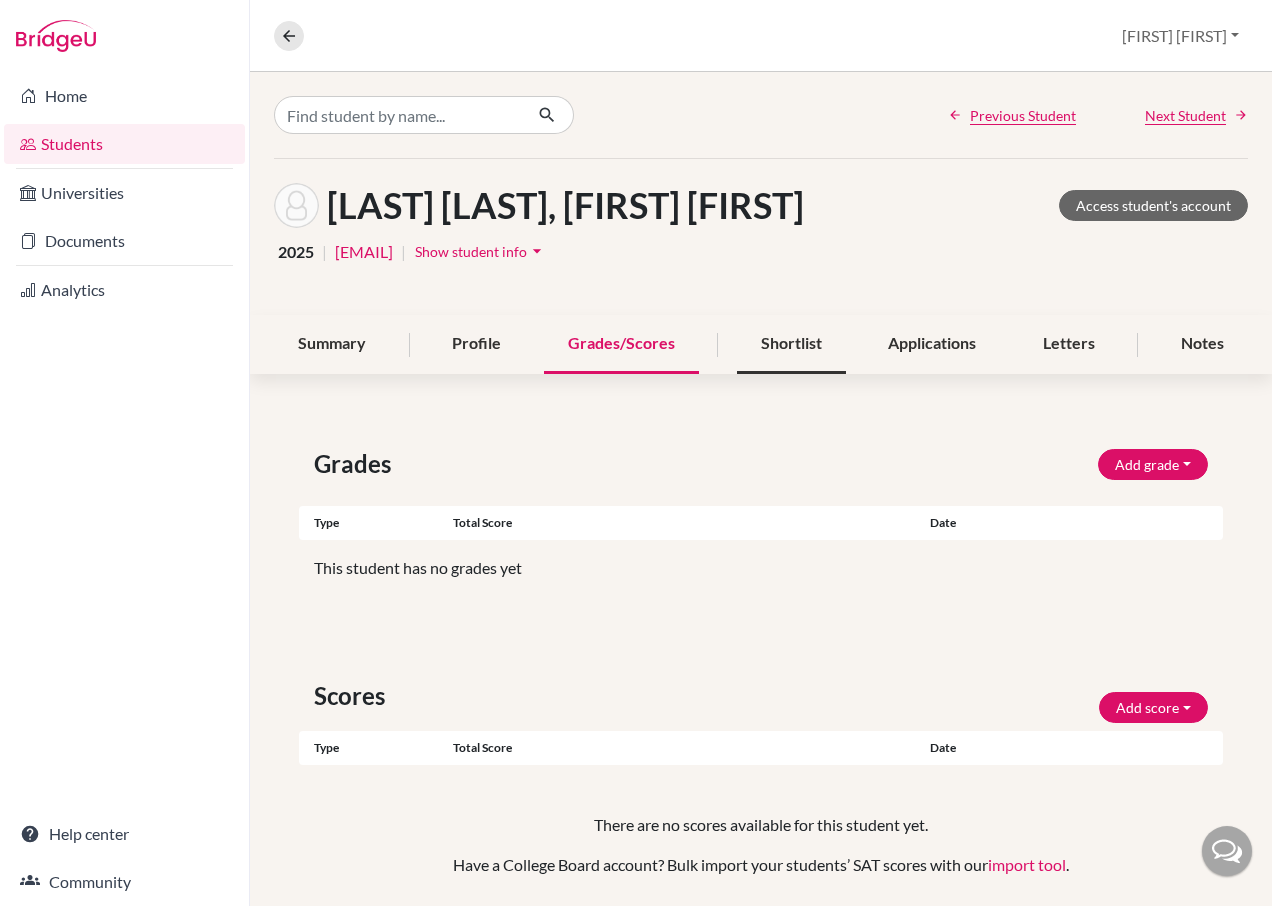click on "Shortlist" at bounding box center [791, 344] 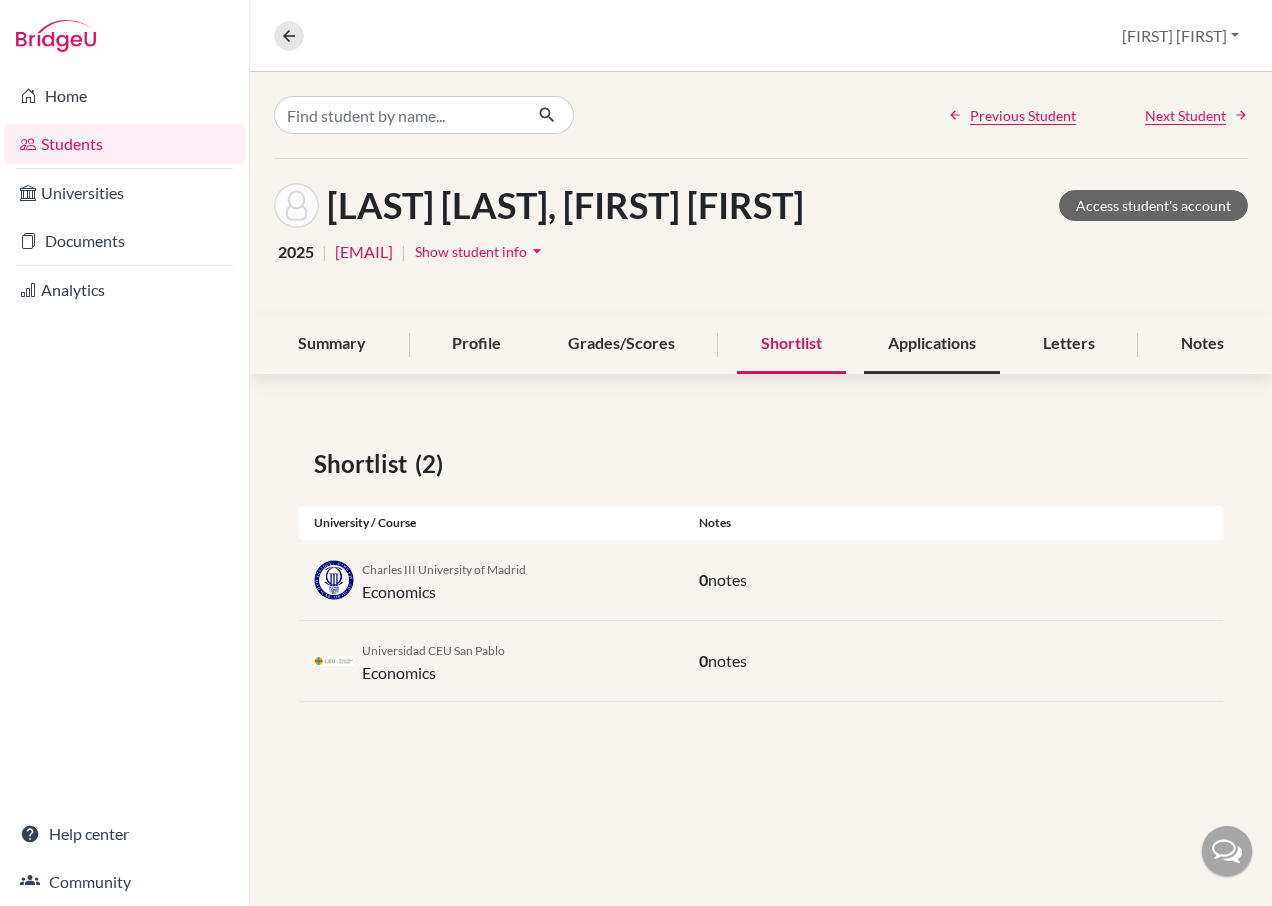 click on "Applications" at bounding box center [932, 344] 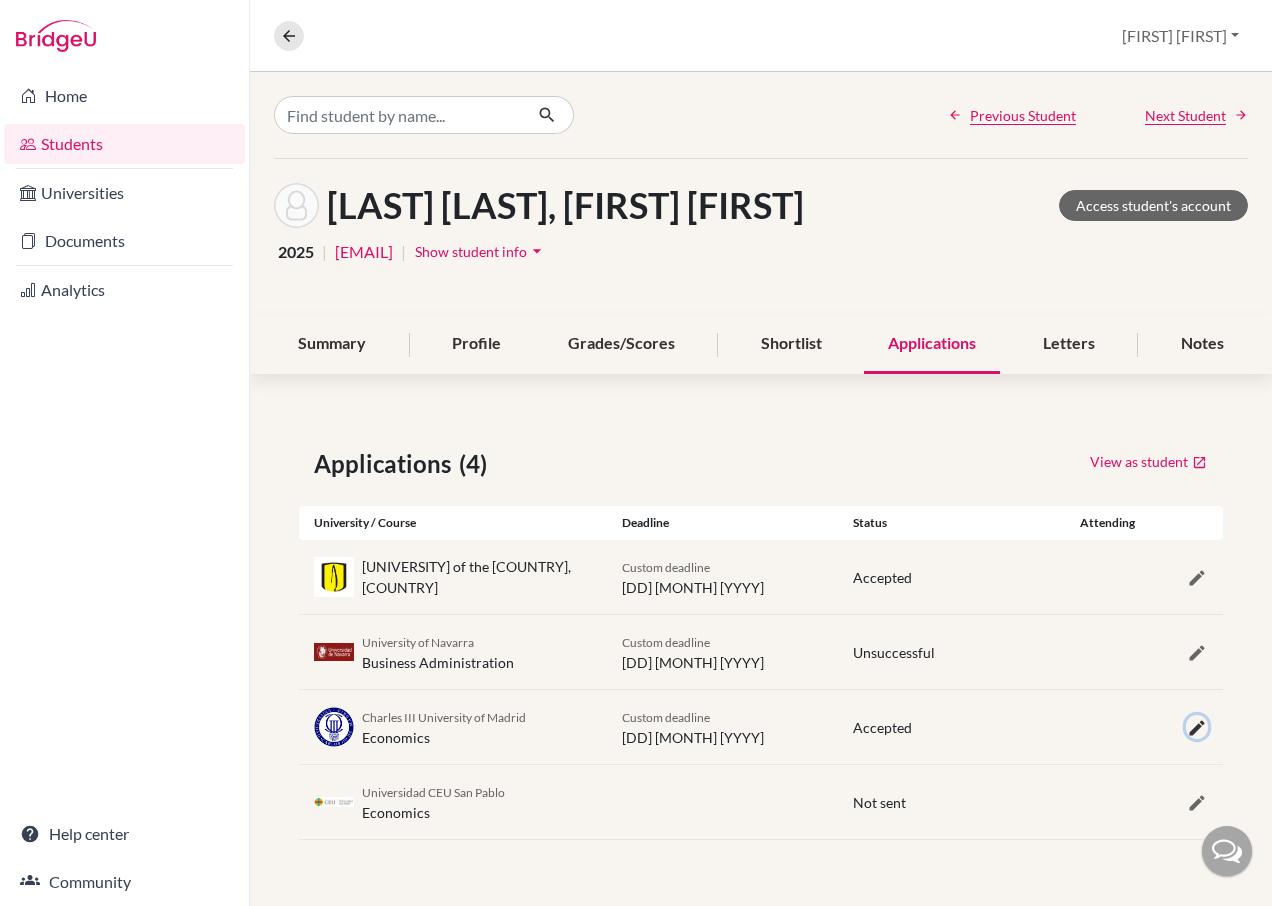click at bounding box center [1197, 728] 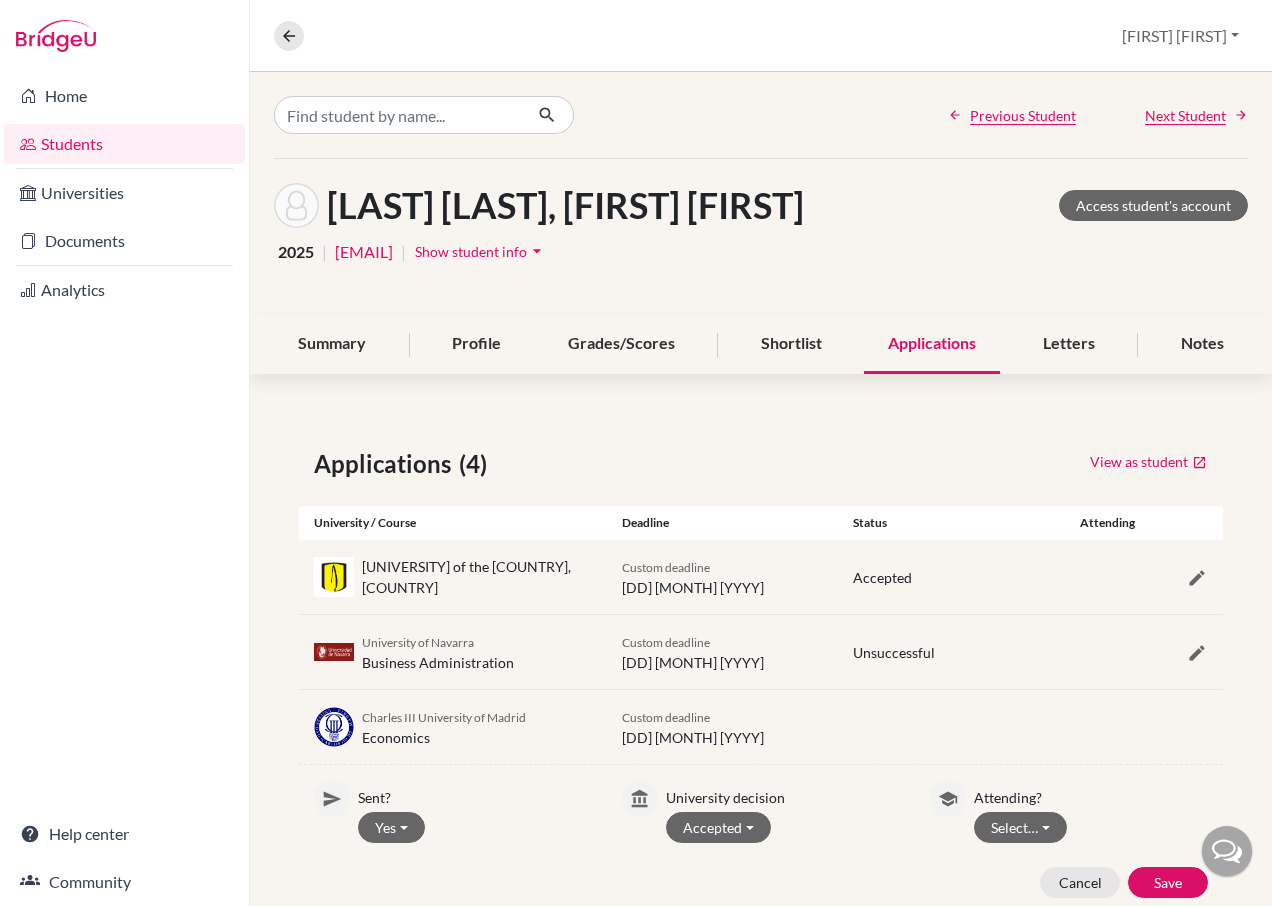 scroll, scrollTop: 100, scrollLeft: 0, axis: vertical 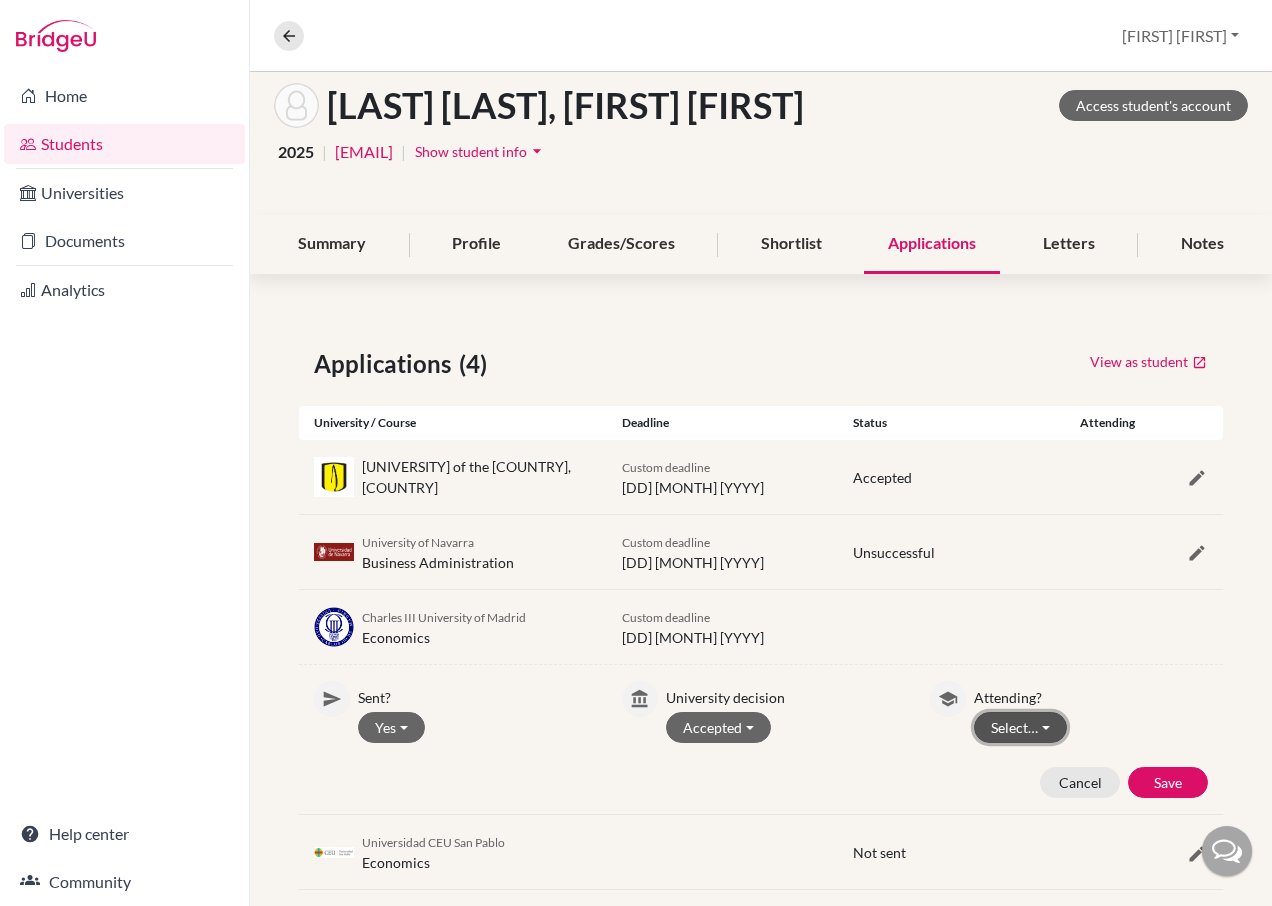 click on "Select…" at bounding box center (1020, 727) 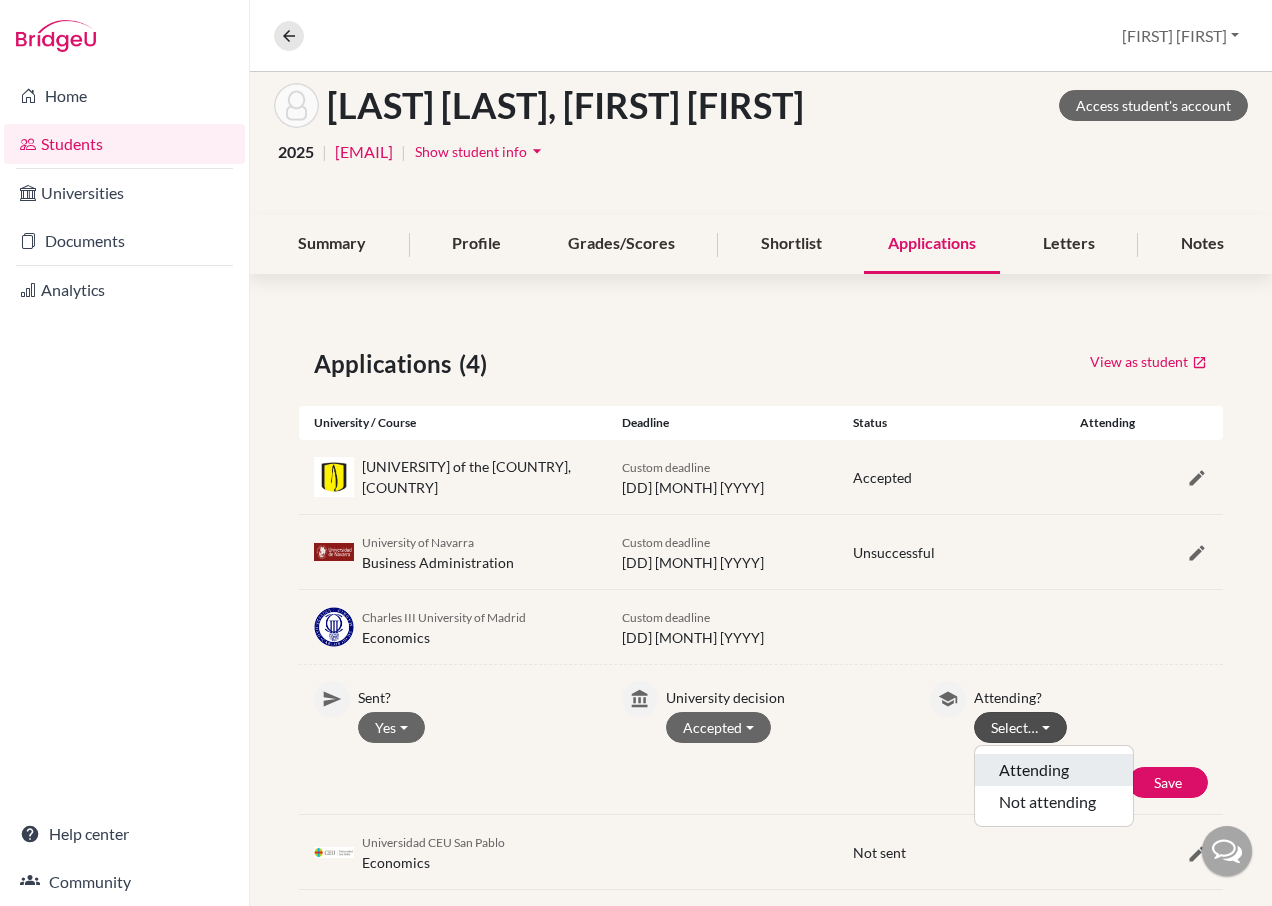 click on "Attending" 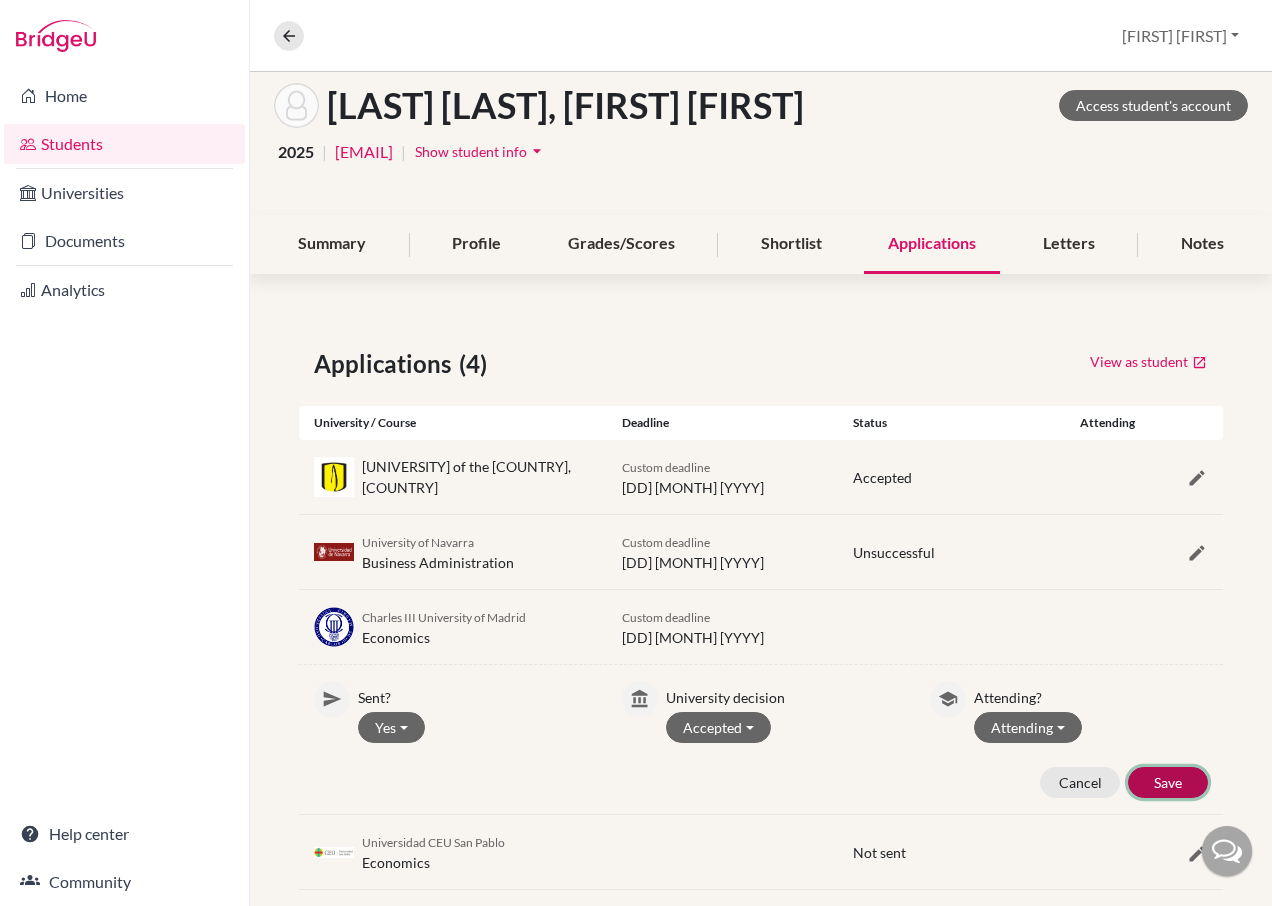 click on "Save" at bounding box center (1168, 782) 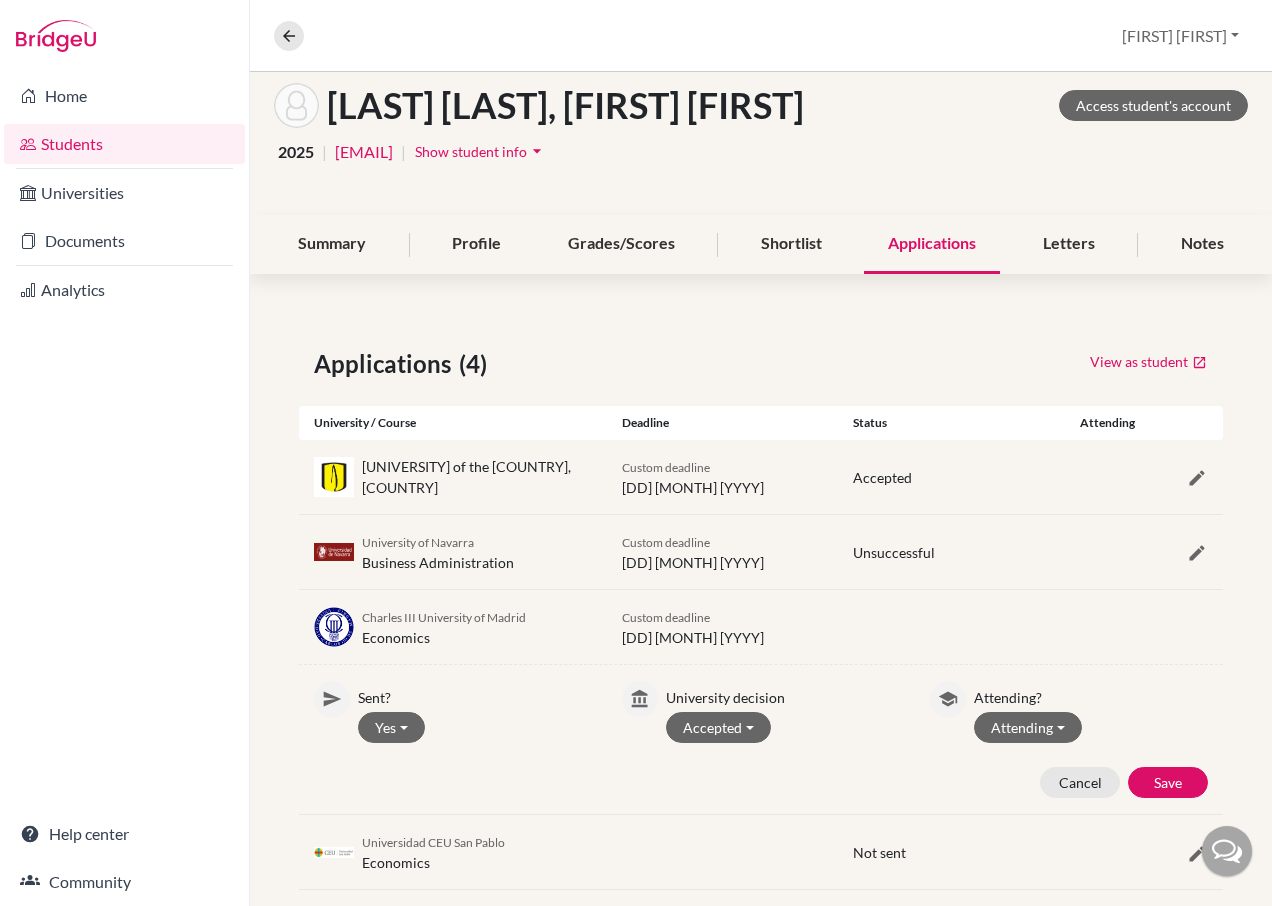 scroll, scrollTop: 0, scrollLeft: 0, axis: both 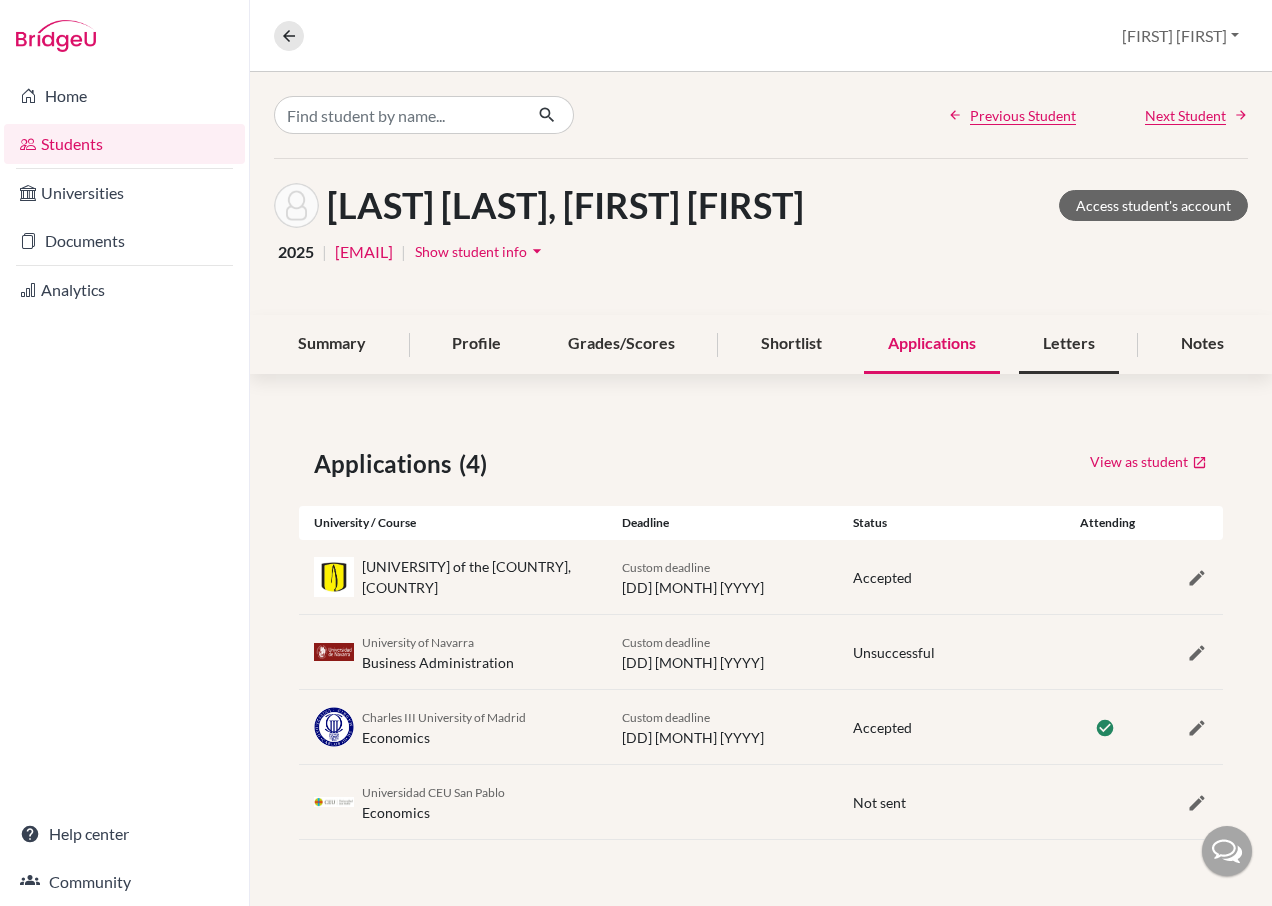 click on "Letters" at bounding box center [1069, 344] 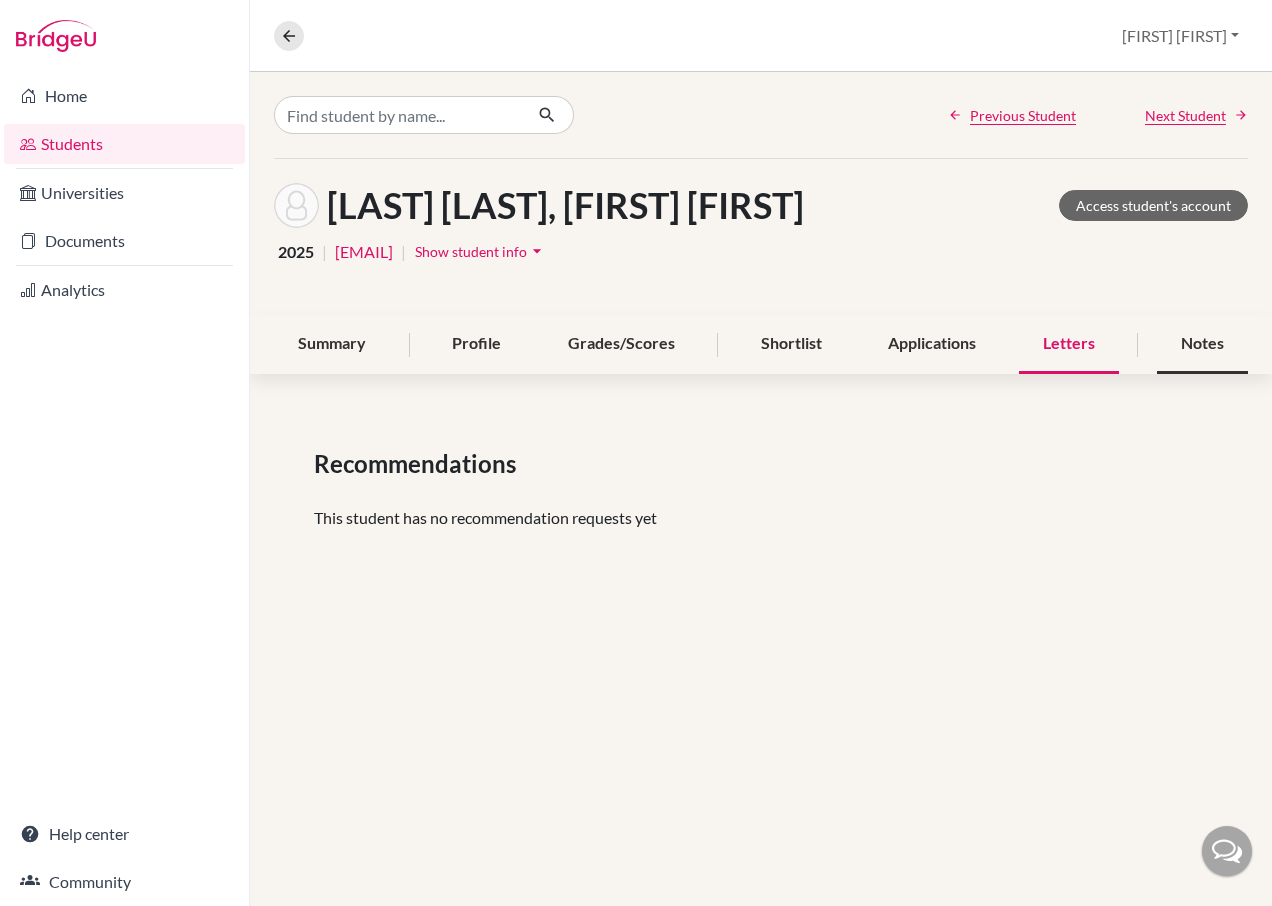 click on "Notes" at bounding box center [1202, 344] 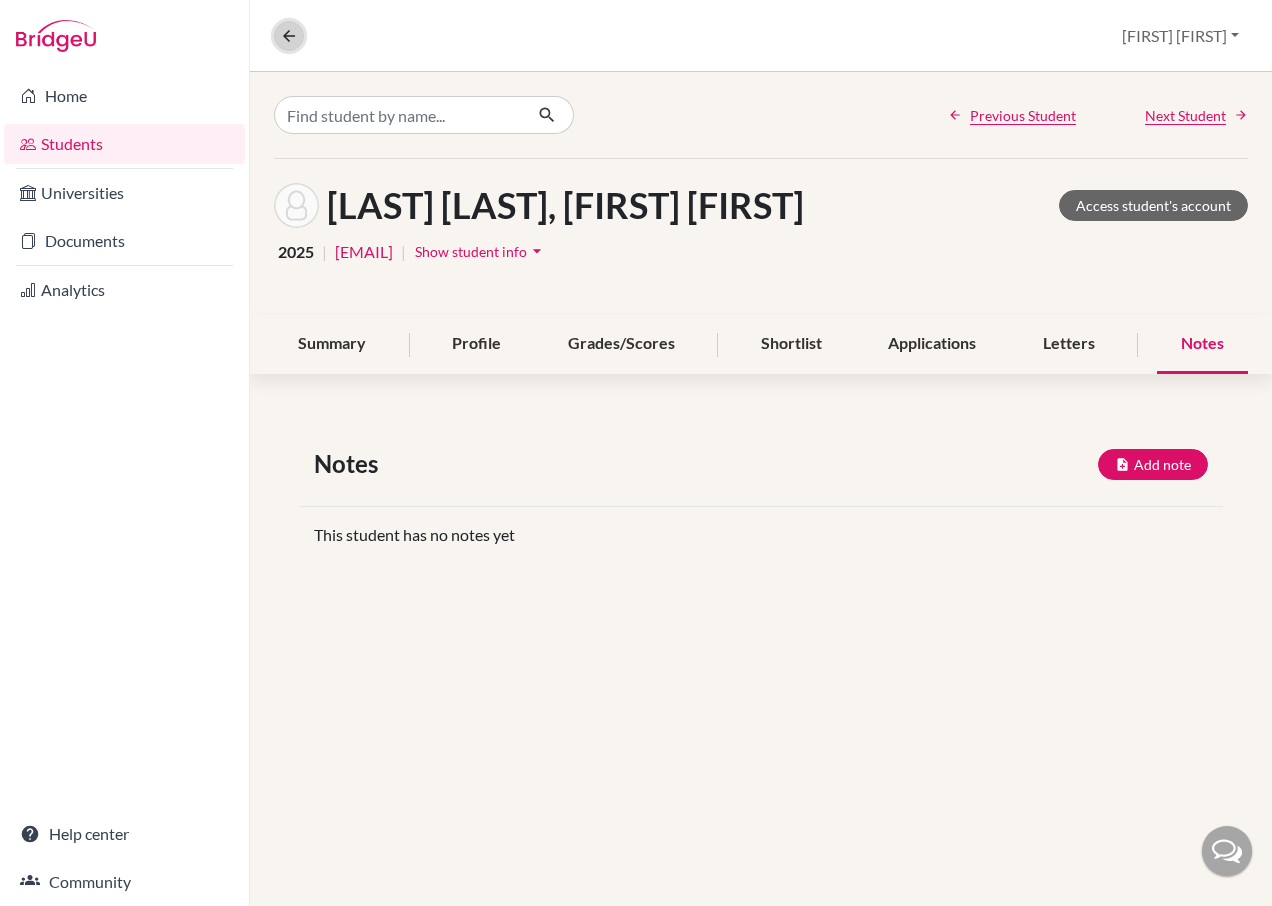 click at bounding box center [289, 36] 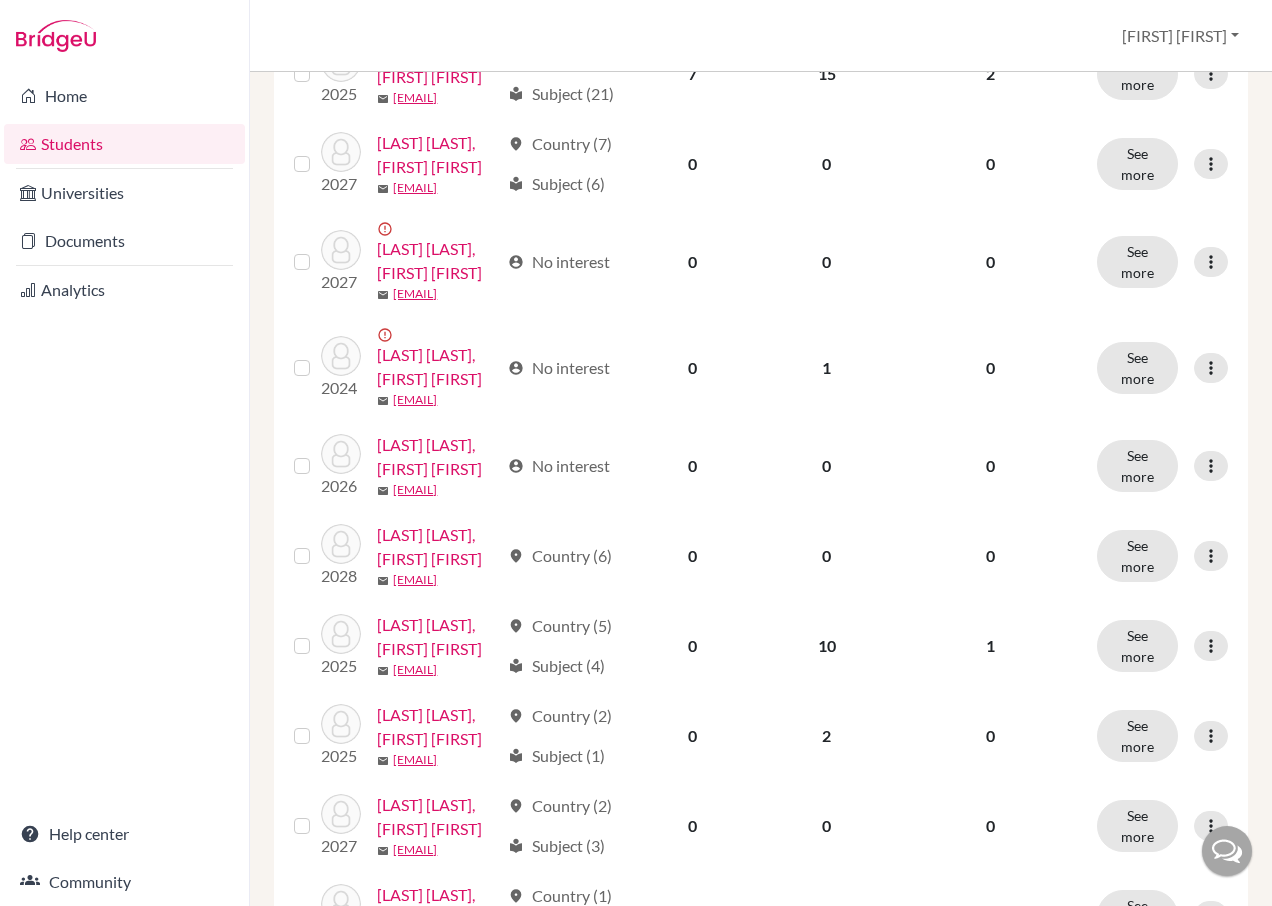 scroll, scrollTop: 1300, scrollLeft: 0, axis: vertical 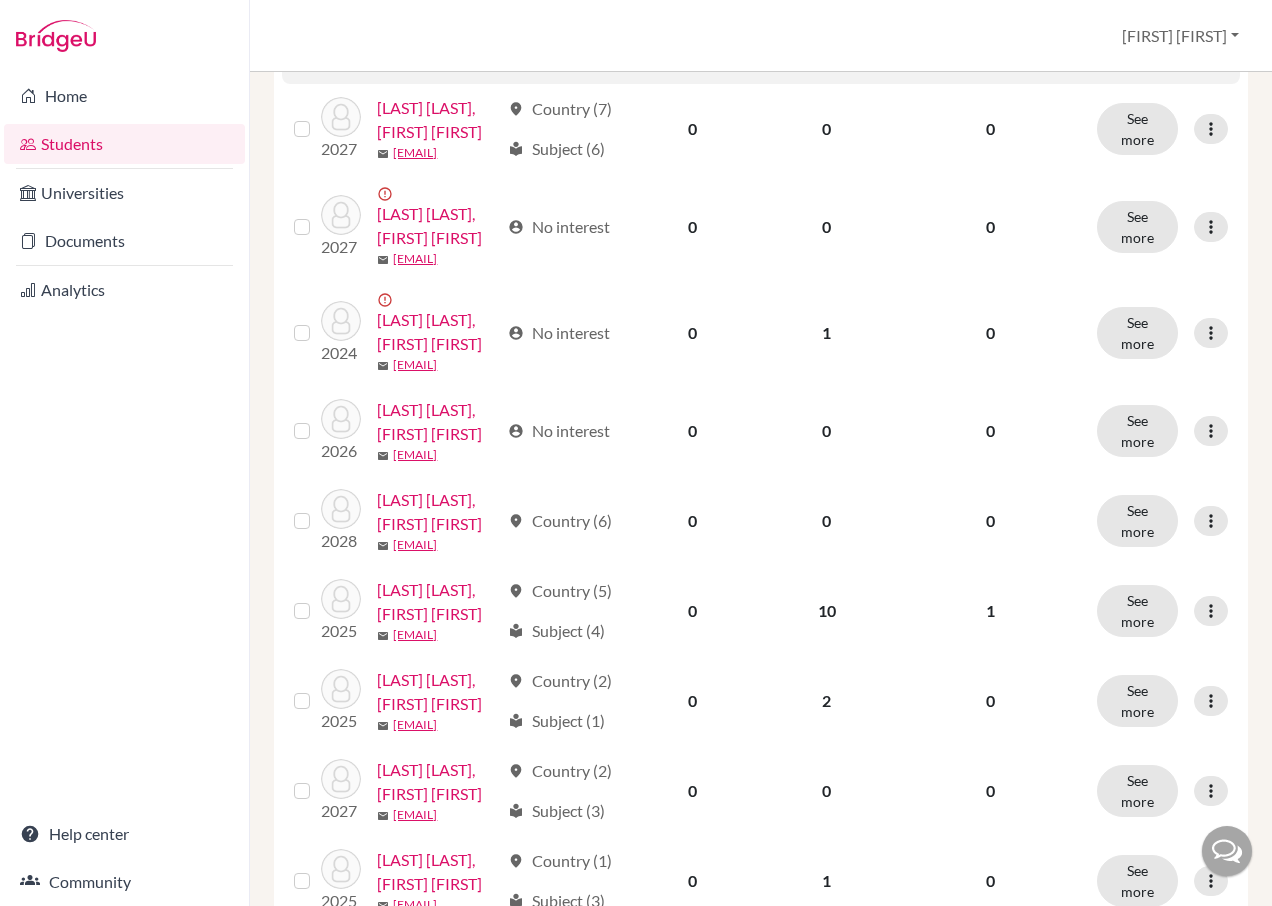 click on "[LAST], [FIRST]" at bounding box center [438, 30] 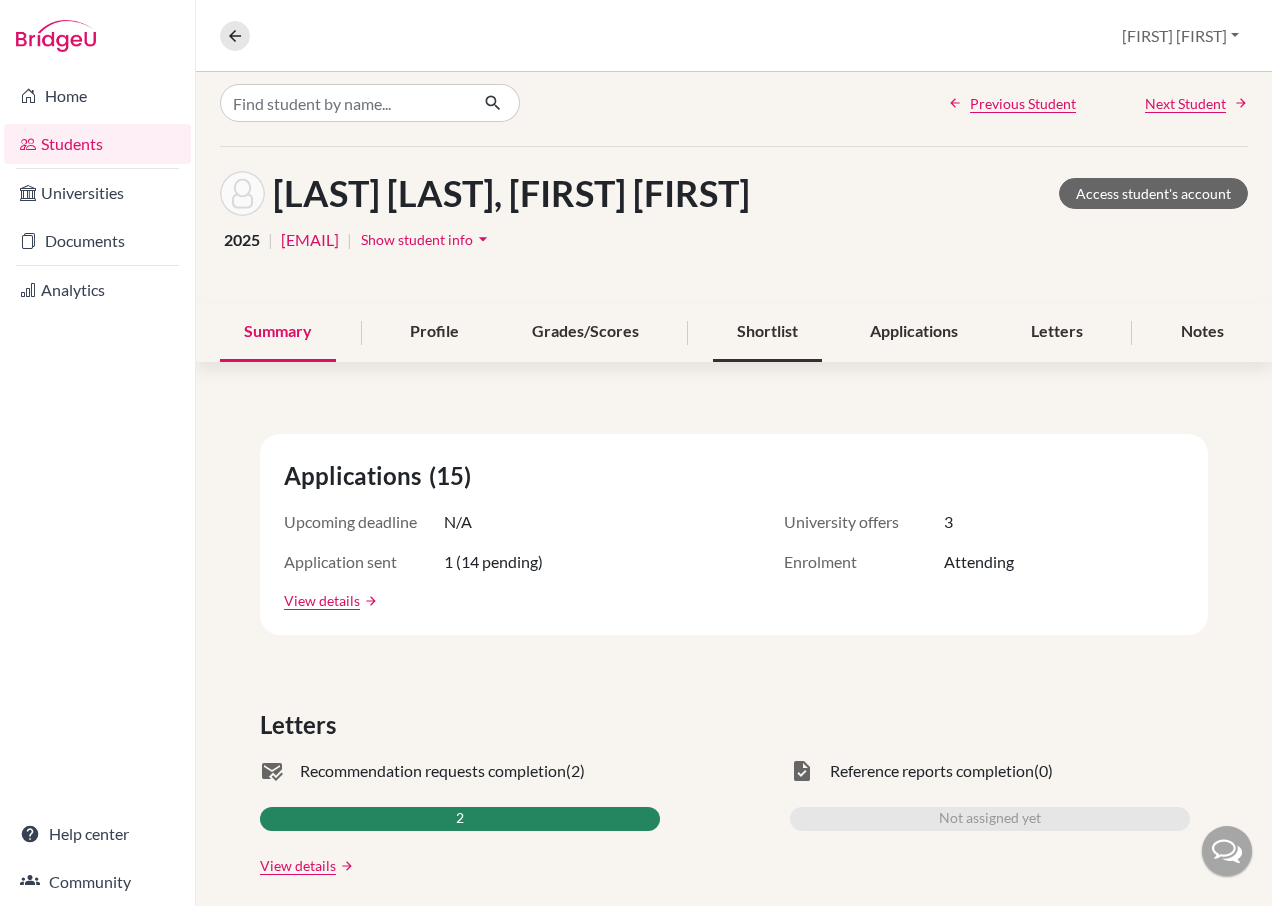 scroll, scrollTop: 0, scrollLeft: 0, axis: both 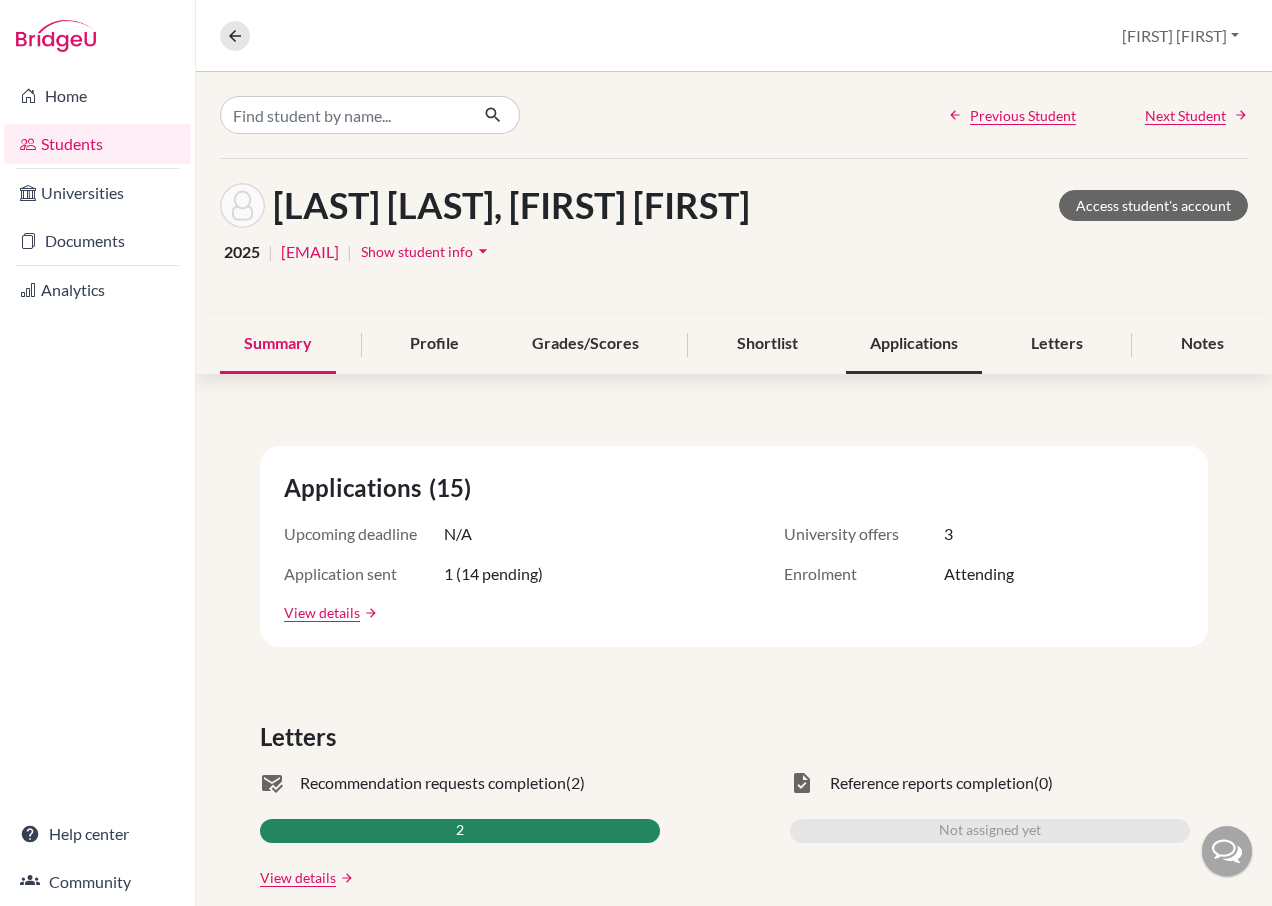 click on "Applications" at bounding box center (914, 344) 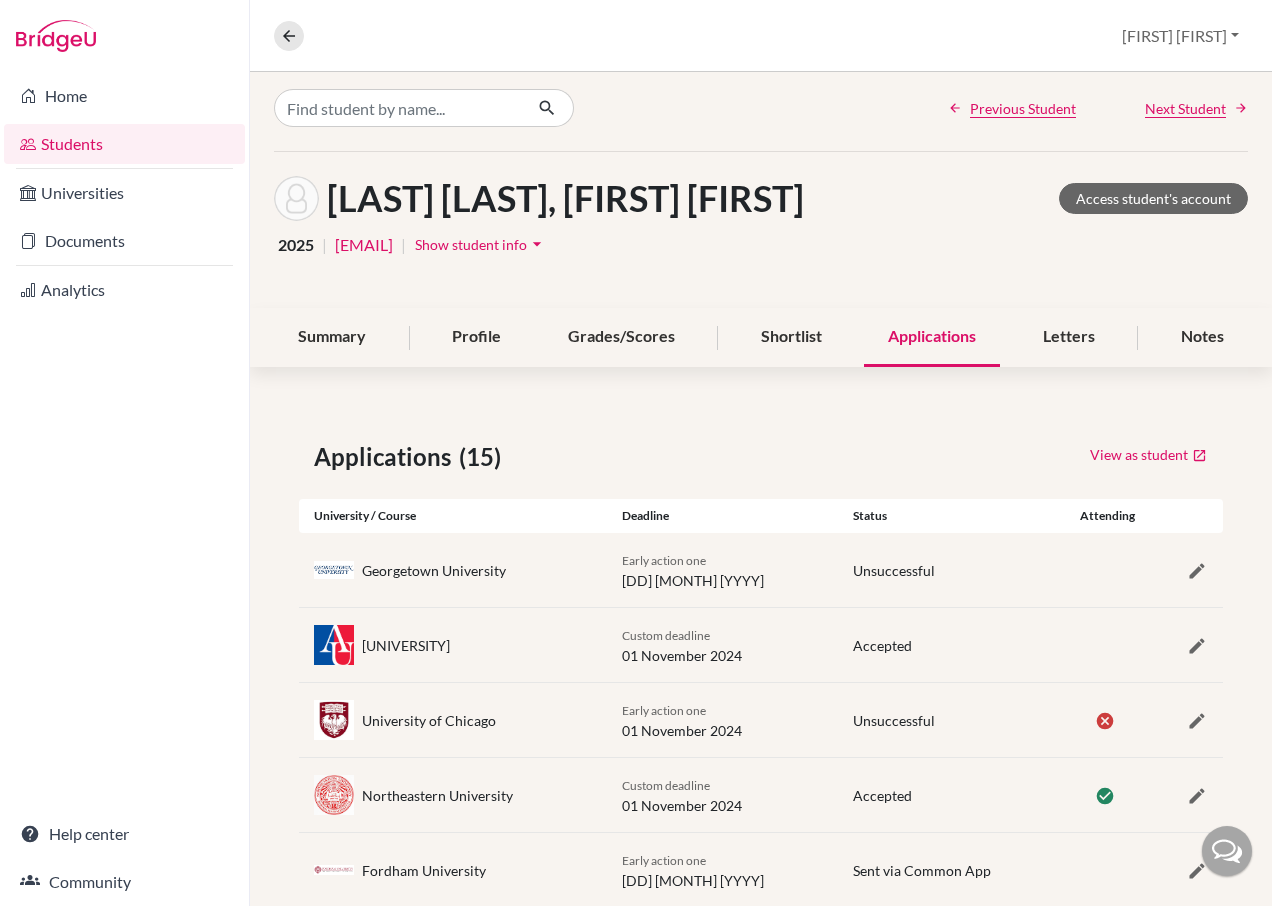 scroll, scrollTop: 0, scrollLeft: 0, axis: both 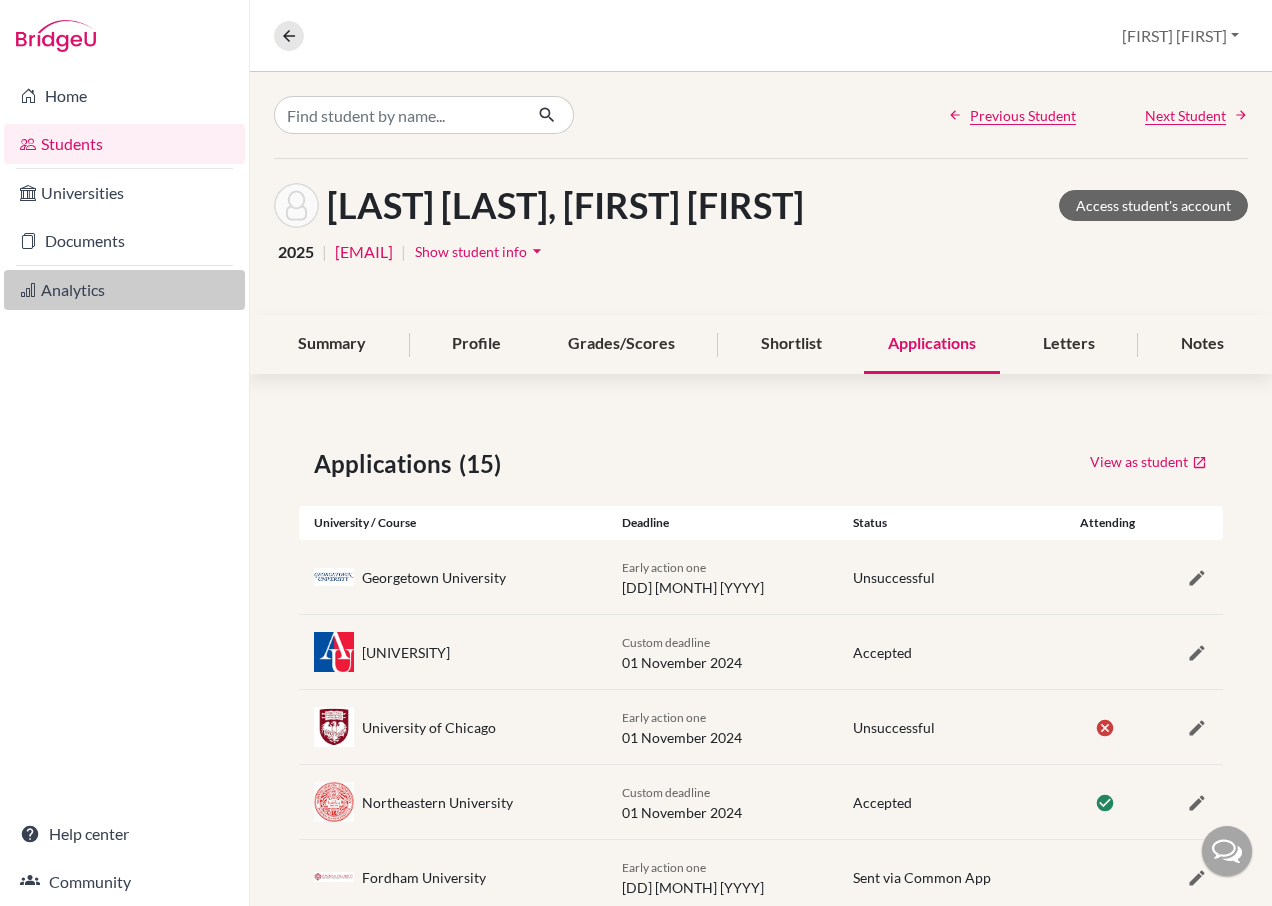 click on "Analytics" at bounding box center [124, 290] 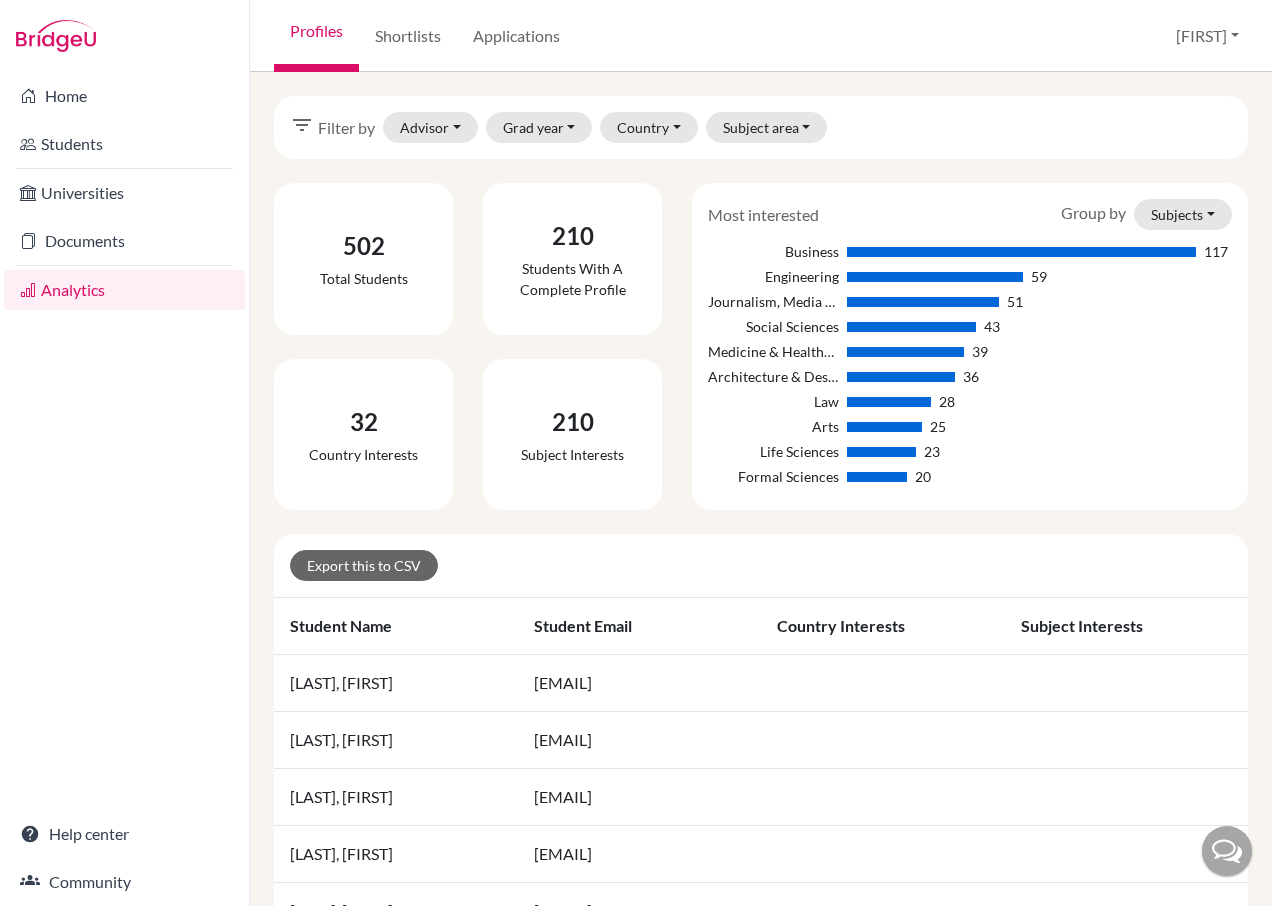 scroll, scrollTop: 0, scrollLeft: 0, axis: both 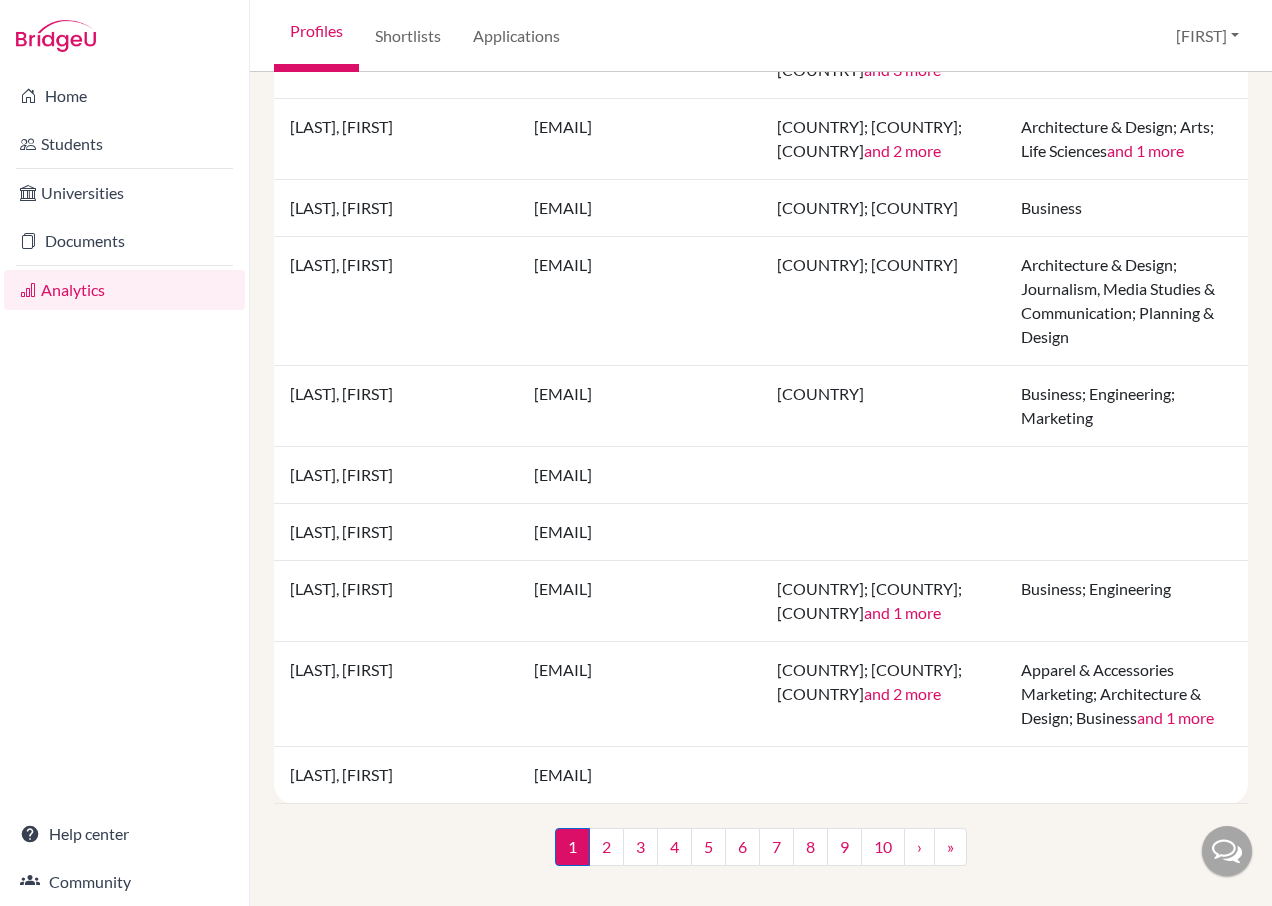 drag, startPoint x: 846, startPoint y: 466, endPoint x: 931, endPoint y: 492, distance: 88.88757 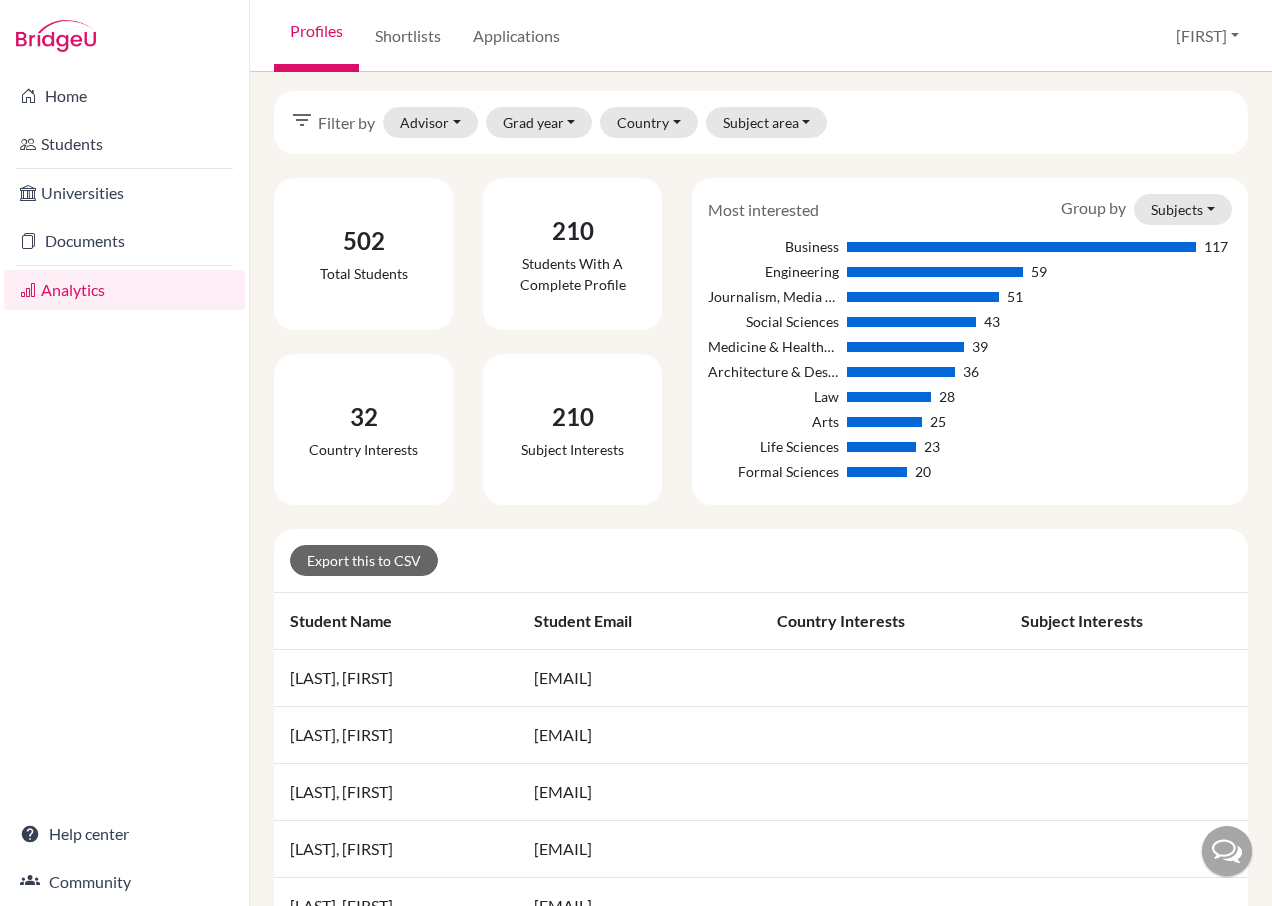 scroll, scrollTop: 0, scrollLeft: 0, axis: both 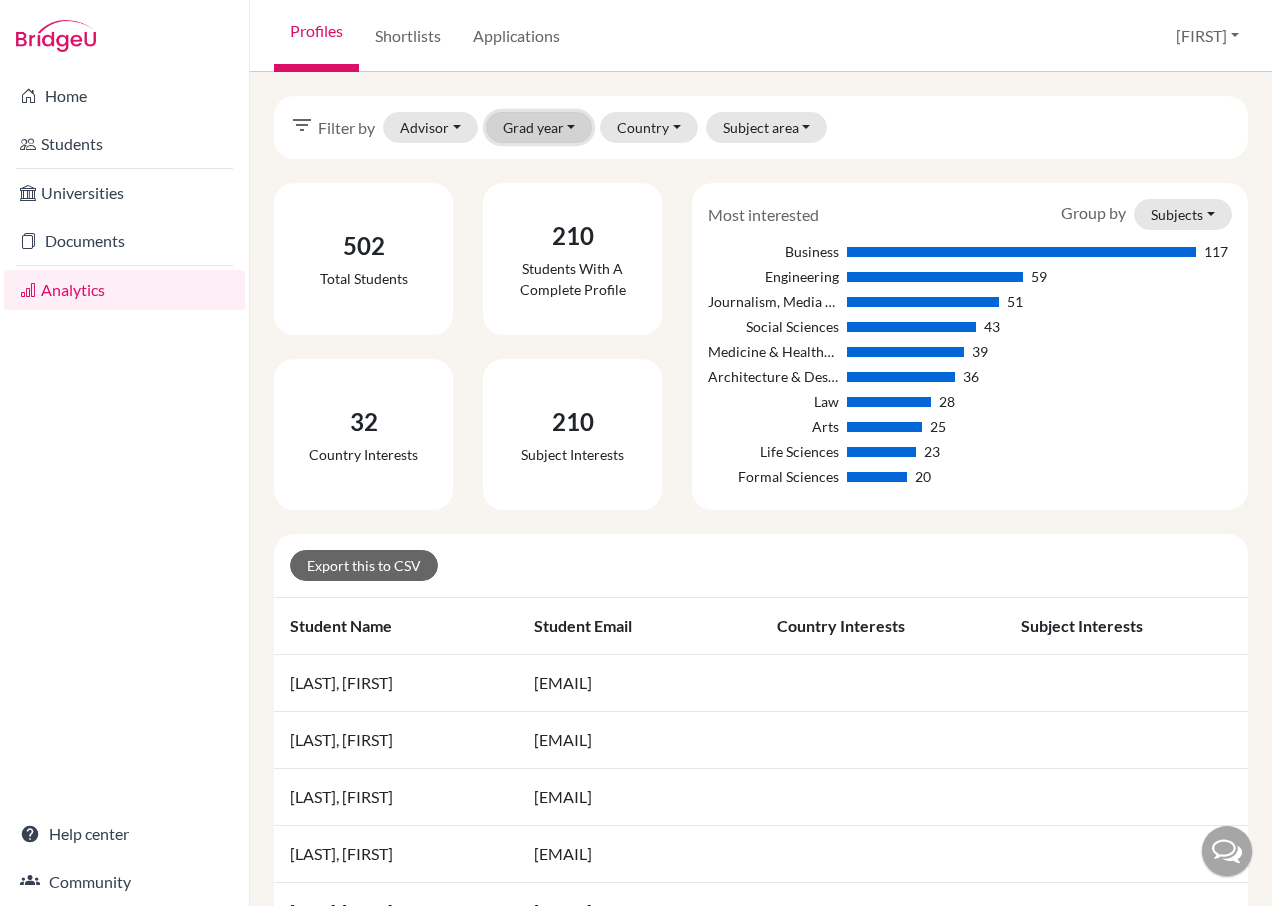 click on "Grad year" at bounding box center (539, 127) 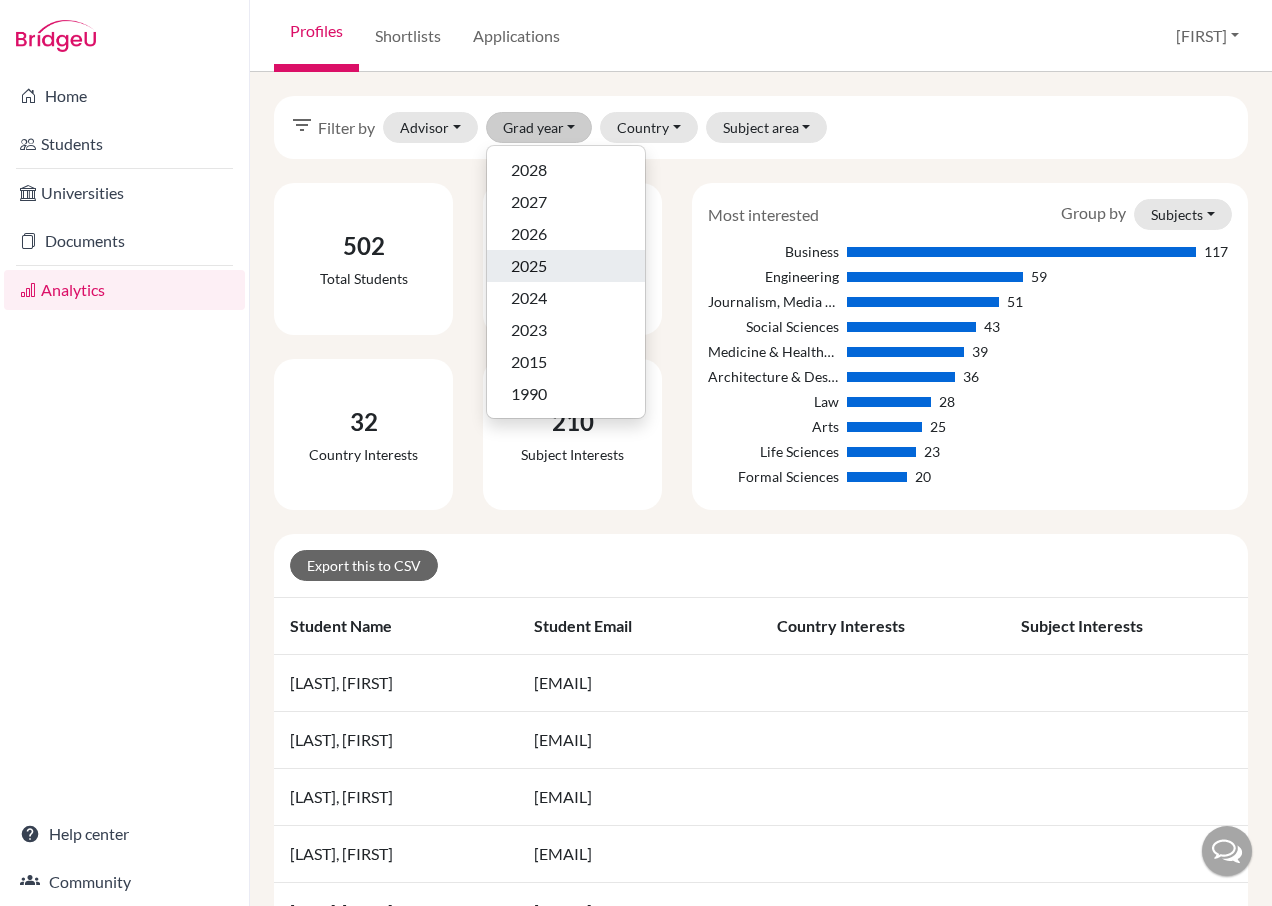 click on "2025" at bounding box center [529, 266] 